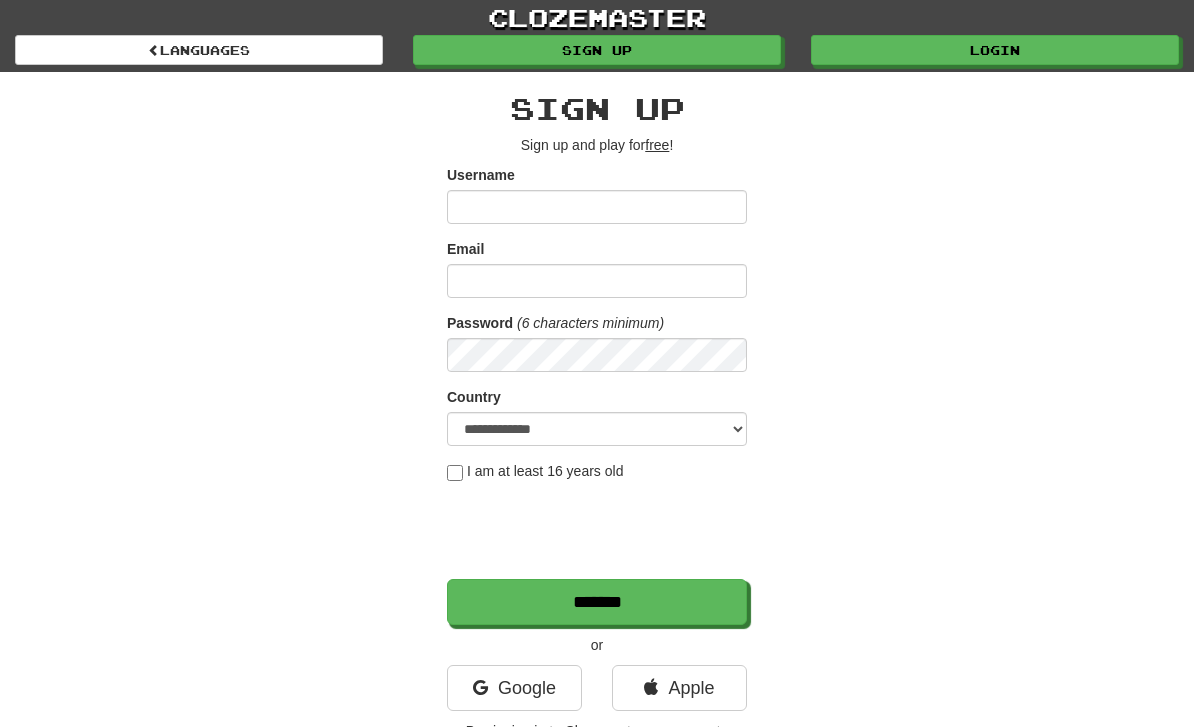 scroll, scrollTop: 0, scrollLeft: 0, axis: both 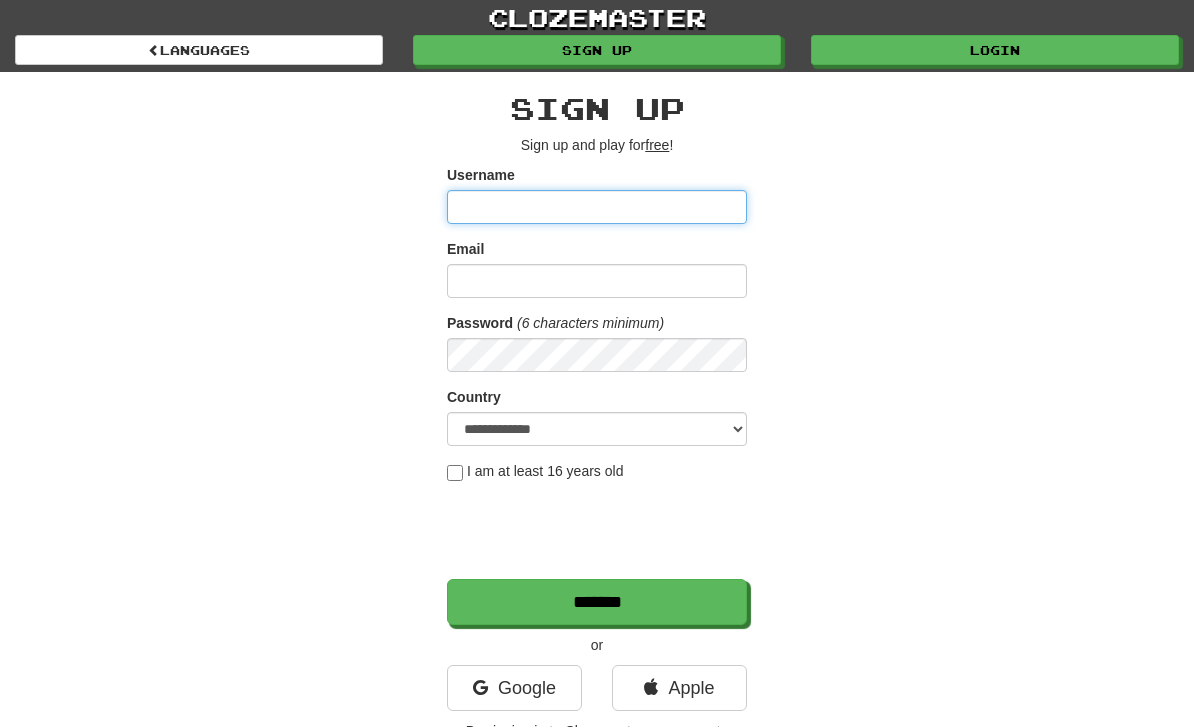 type on "**********" 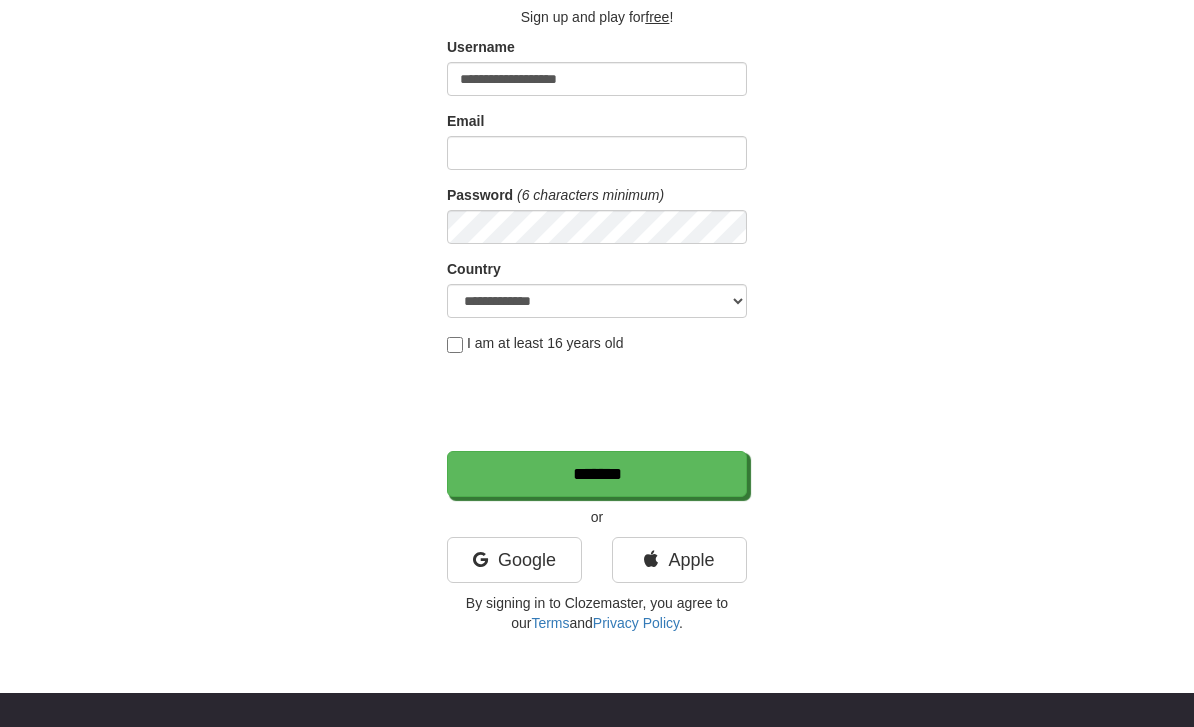 scroll, scrollTop: 0, scrollLeft: 0, axis: both 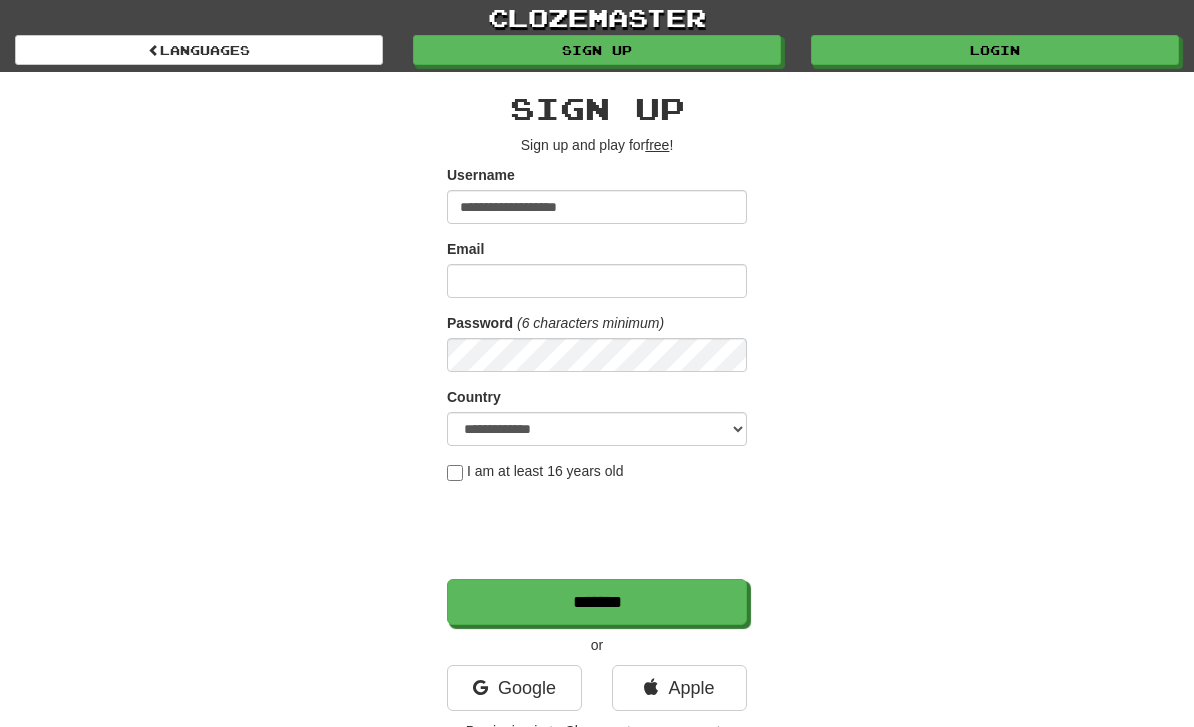click on "Login" at bounding box center (995, 50) 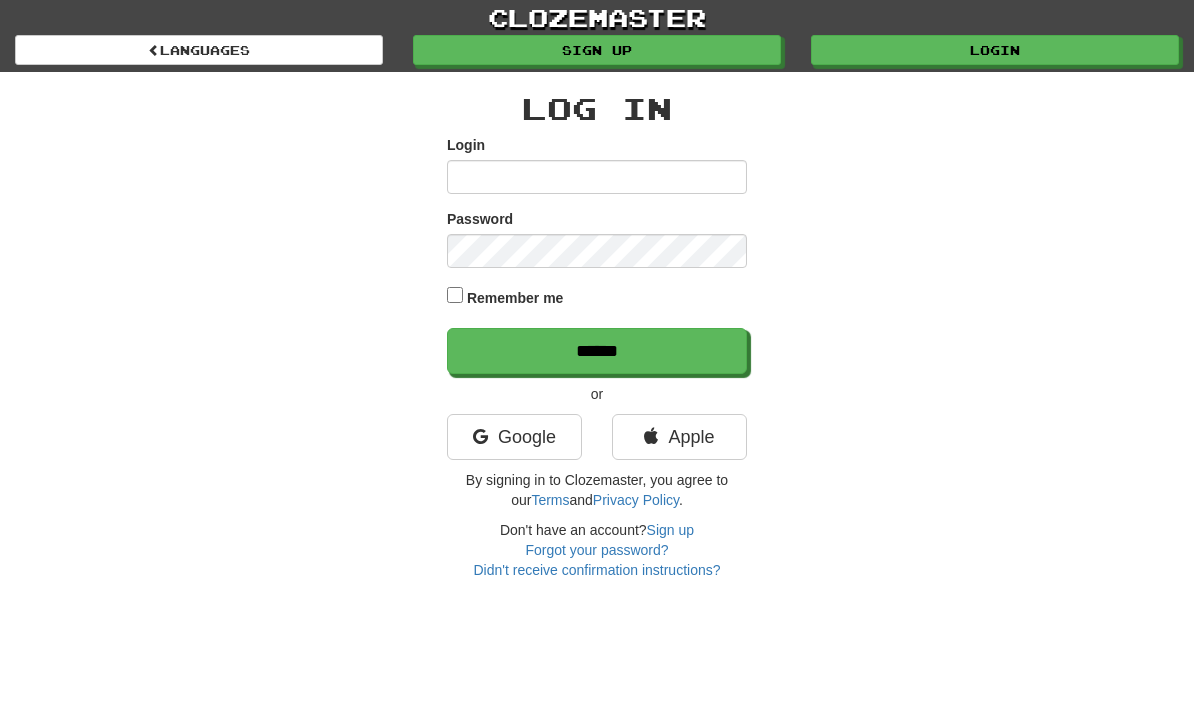 scroll, scrollTop: 0, scrollLeft: 0, axis: both 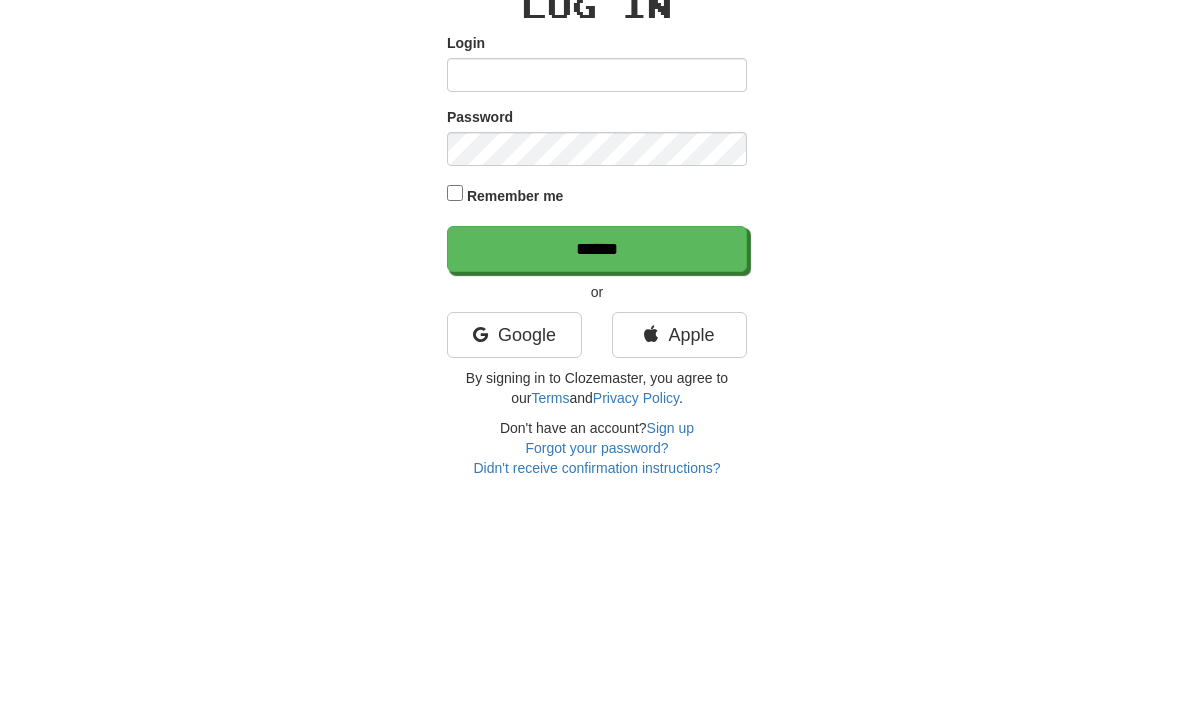 click on "Remember me" at bounding box center [515, 298] 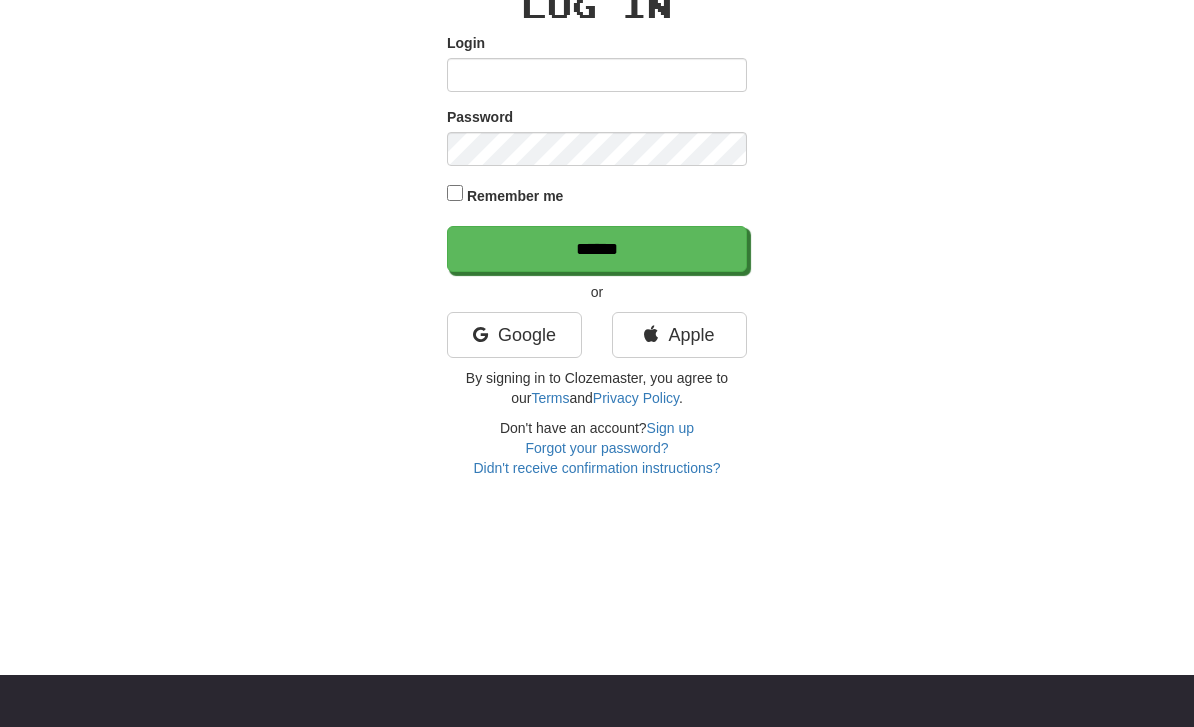 click on "******" at bounding box center [597, 250] 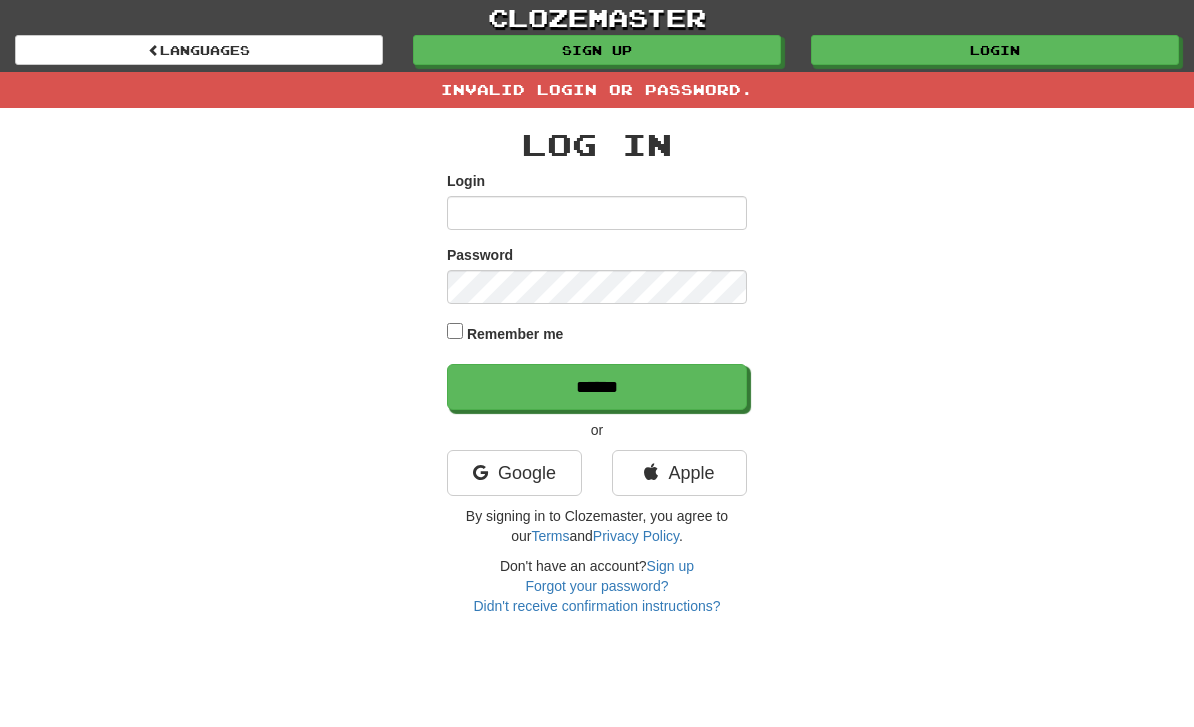 scroll, scrollTop: 0, scrollLeft: 0, axis: both 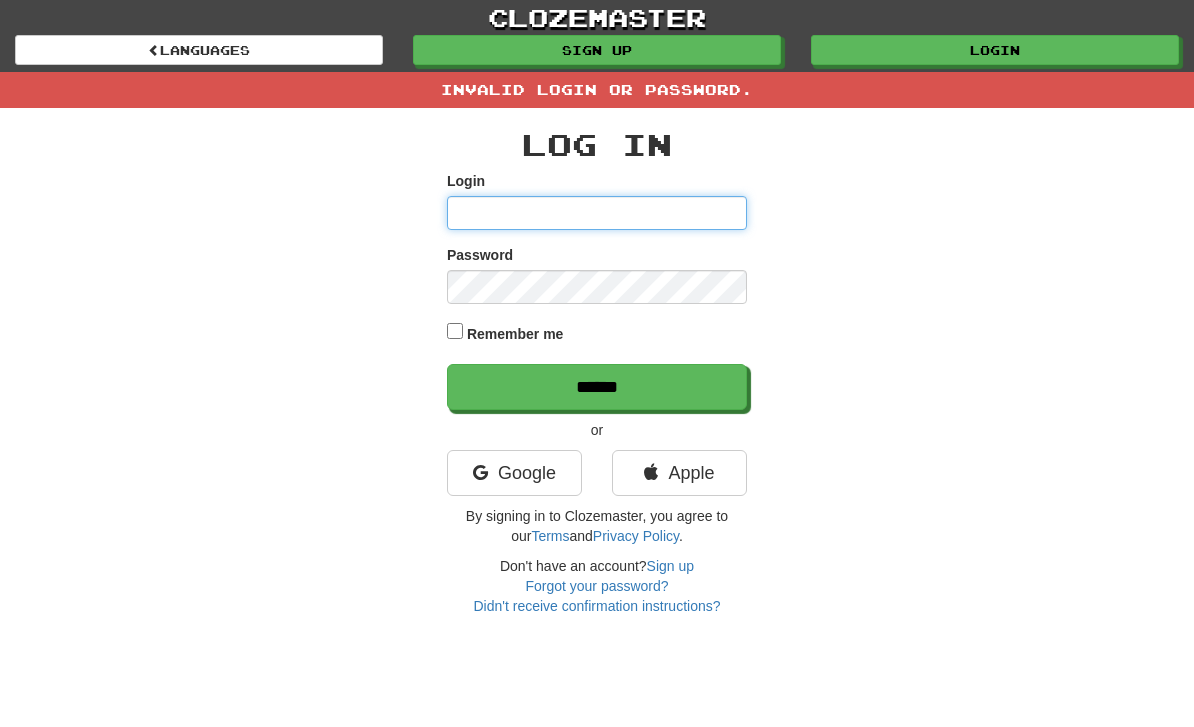 type on "**********" 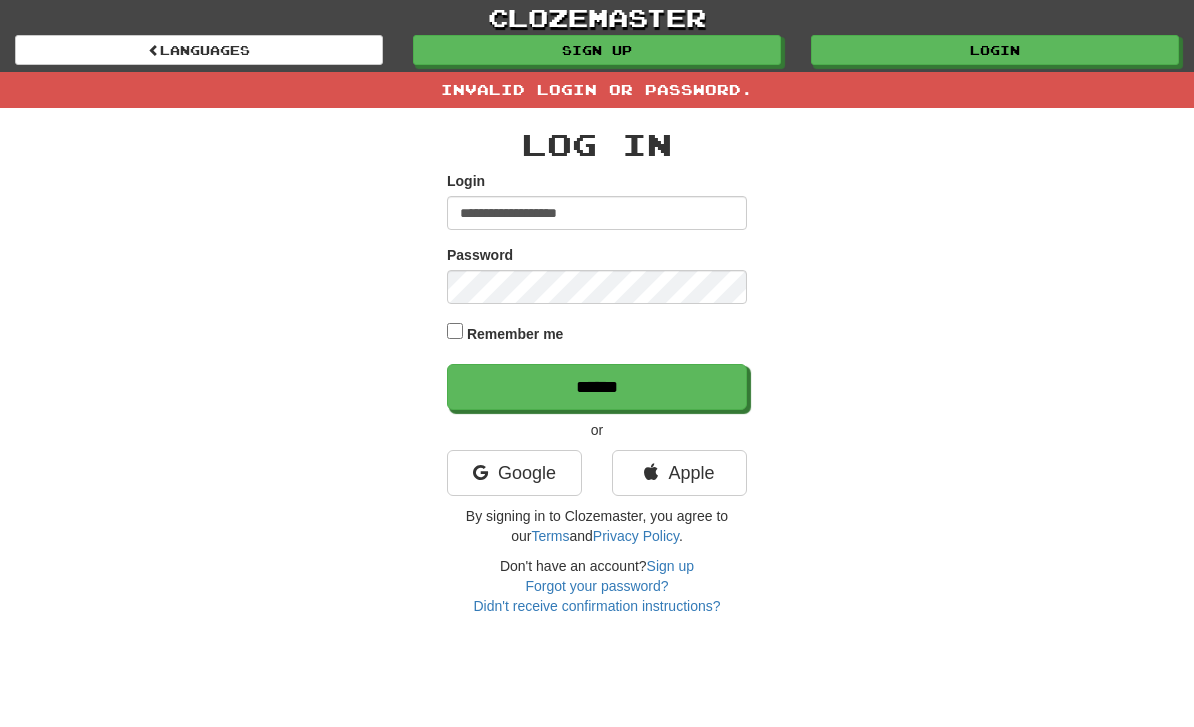 click on "******" at bounding box center [597, 387] 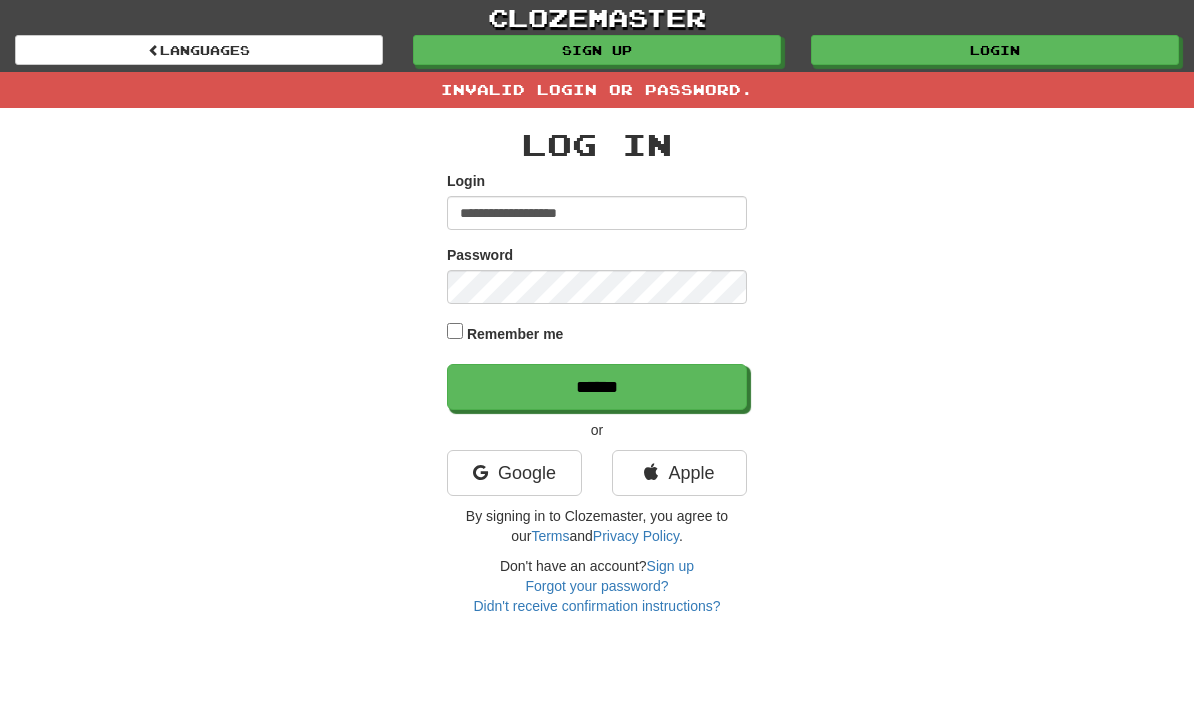 scroll, scrollTop: 0, scrollLeft: 0, axis: both 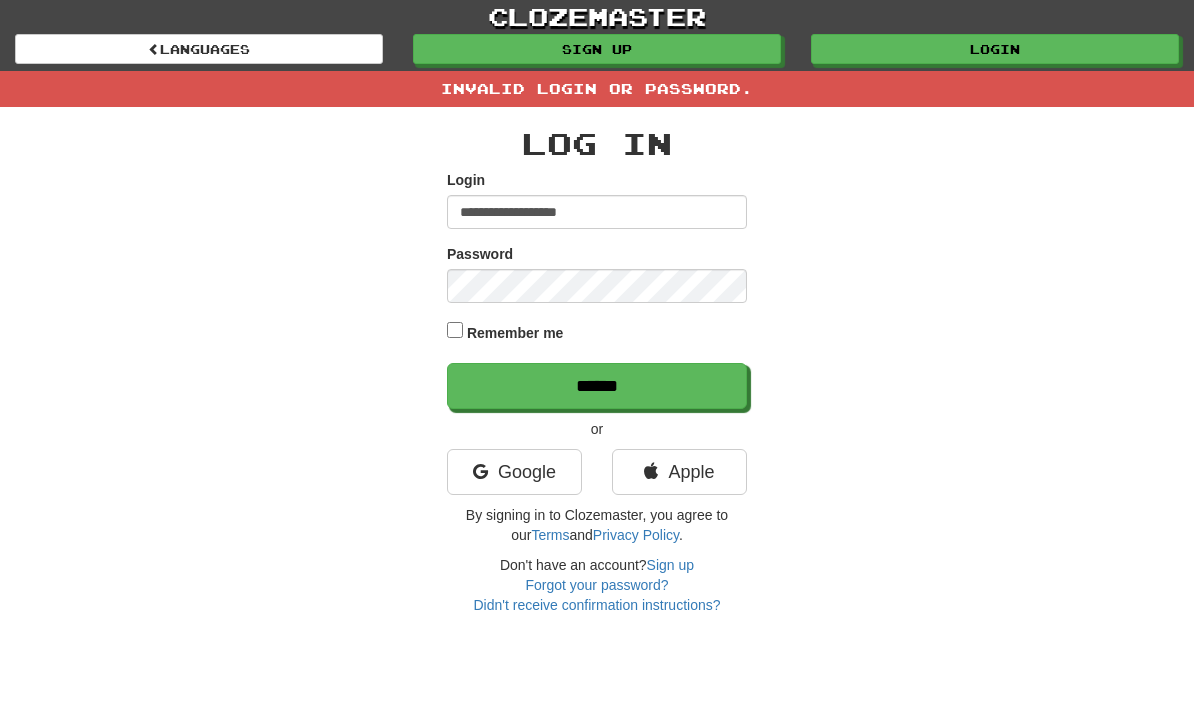 click on "******" at bounding box center [597, 386] 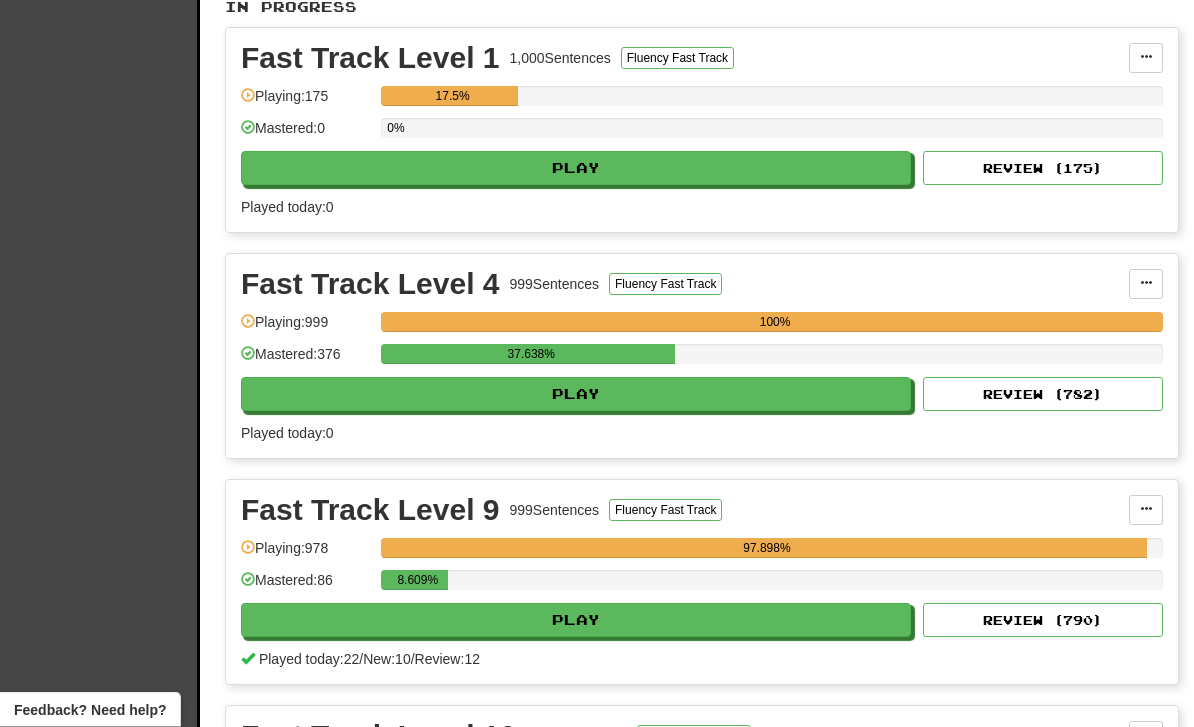 scroll, scrollTop: 766, scrollLeft: 0, axis: vertical 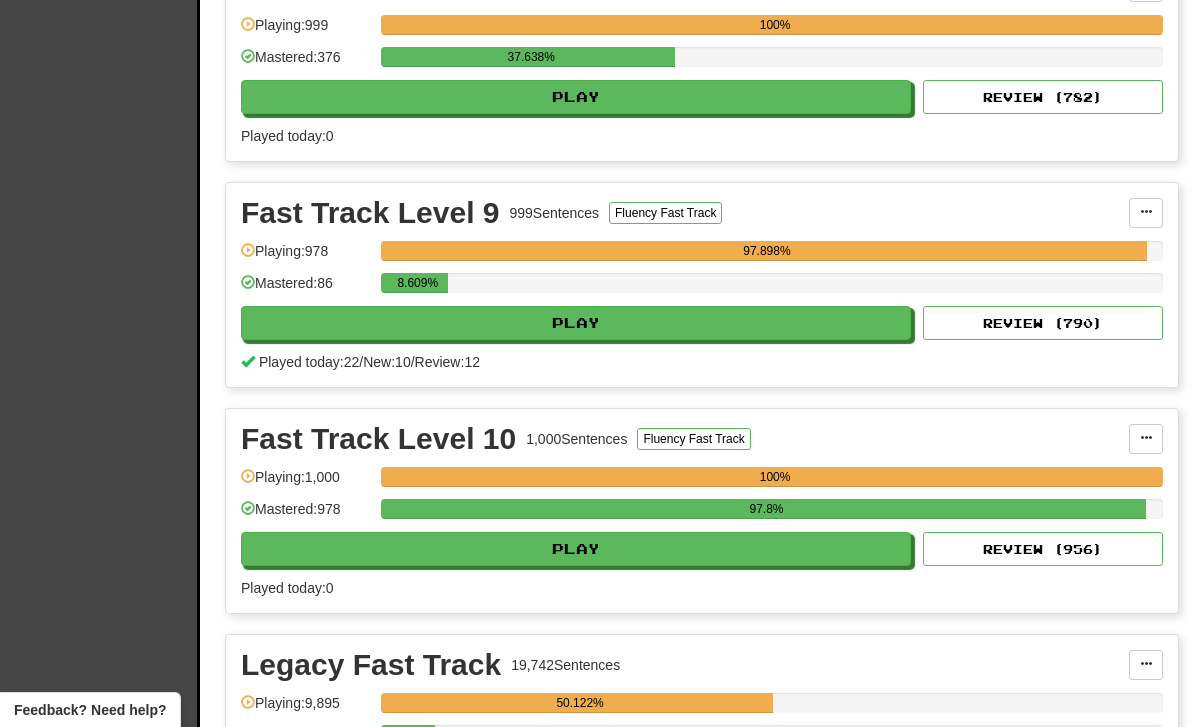 click on "Play" at bounding box center (576, 323) 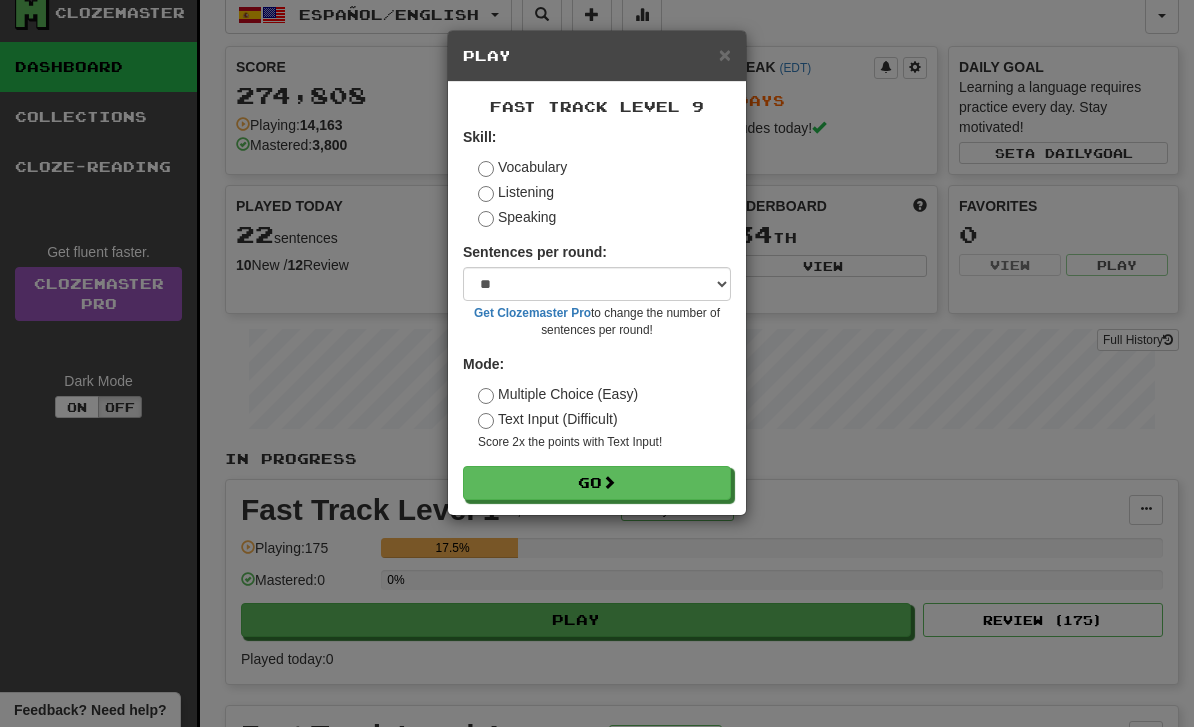 scroll, scrollTop: 0, scrollLeft: 0, axis: both 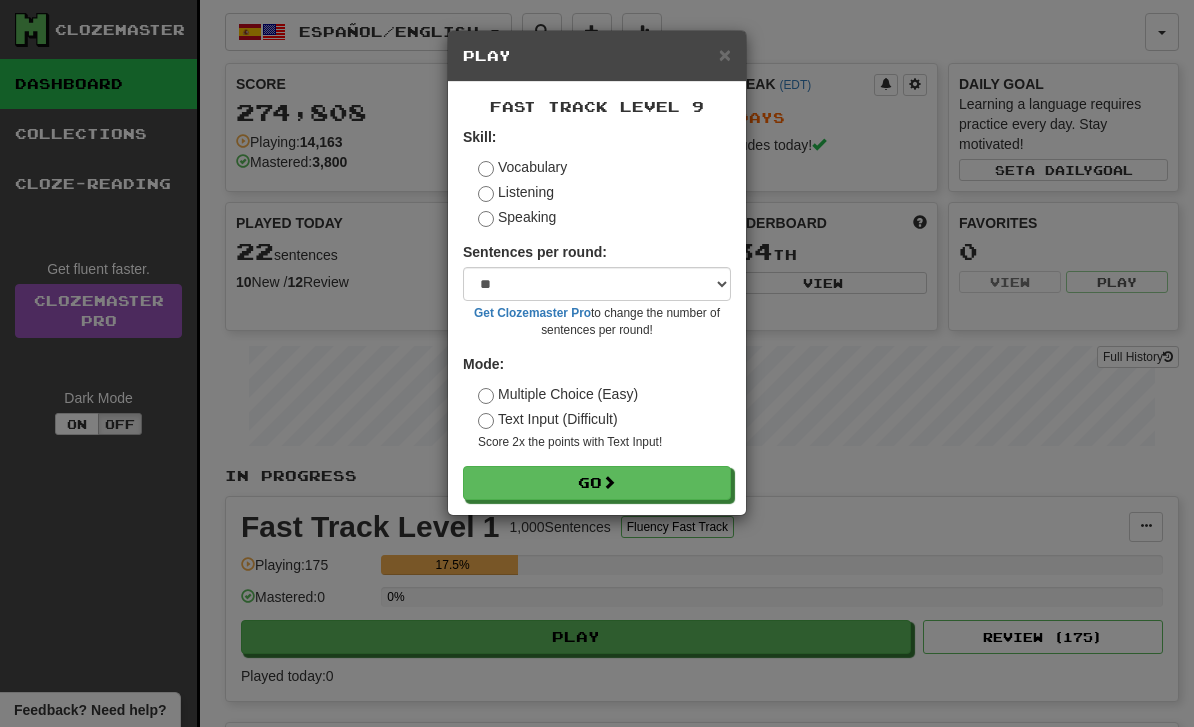 click on "× Play Fast Track Level 9 Skill: Vocabulary Listening Speaking Sentences per round: * ** ** ** ** ** *** ******** Get Clozemaster Pro  to change the number of sentences per round! Mode: Multiple Choice (Easy) Text Input (Difficult) Score 2x the points with Text Input ! Go" at bounding box center [597, 363] 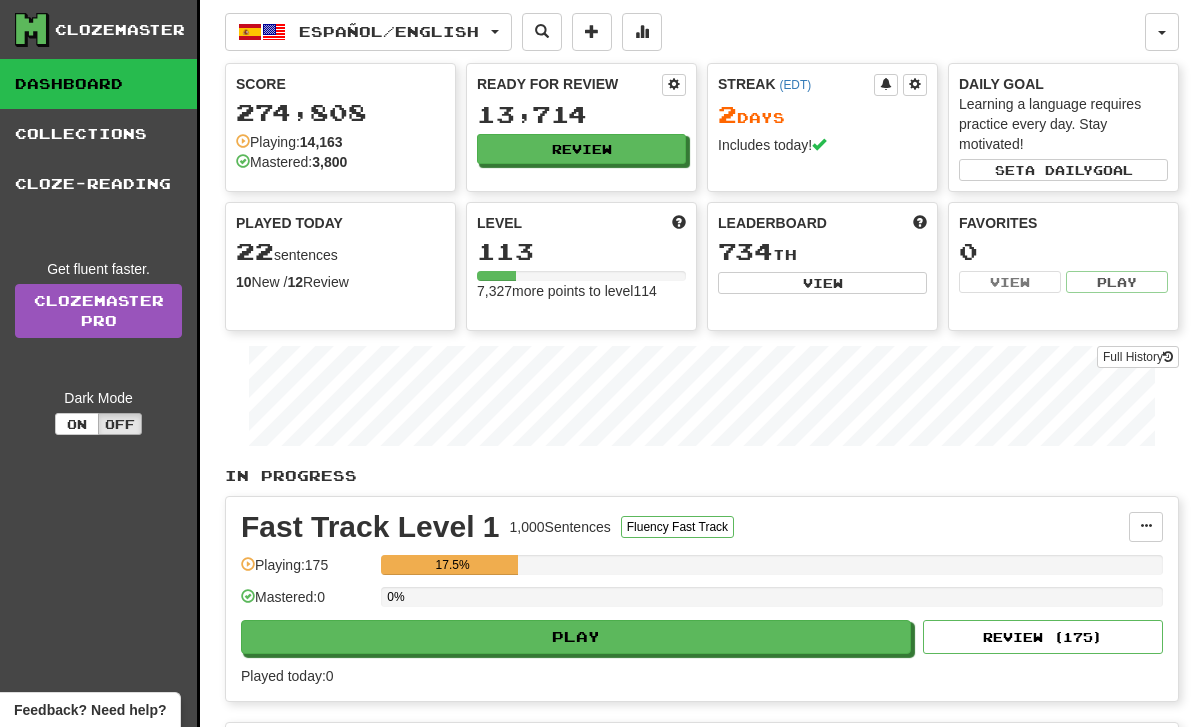 click on "Español  /  English" at bounding box center [368, 32] 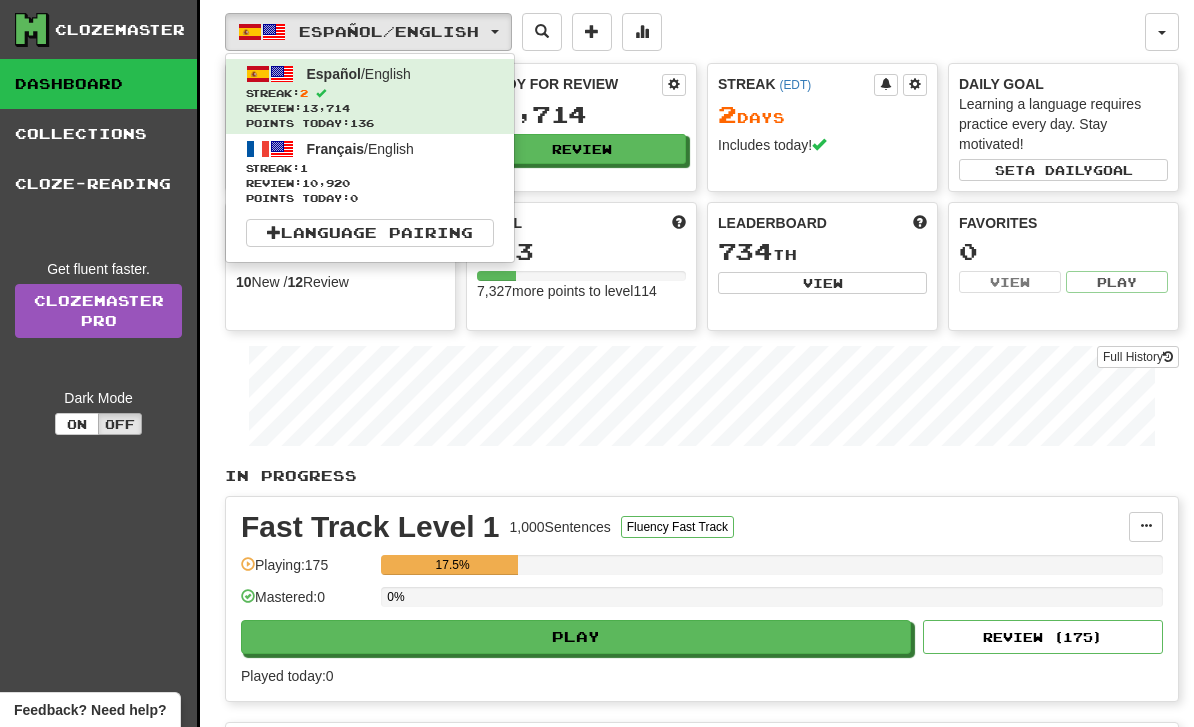 click on "Review:  10,920" at bounding box center (370, 183) 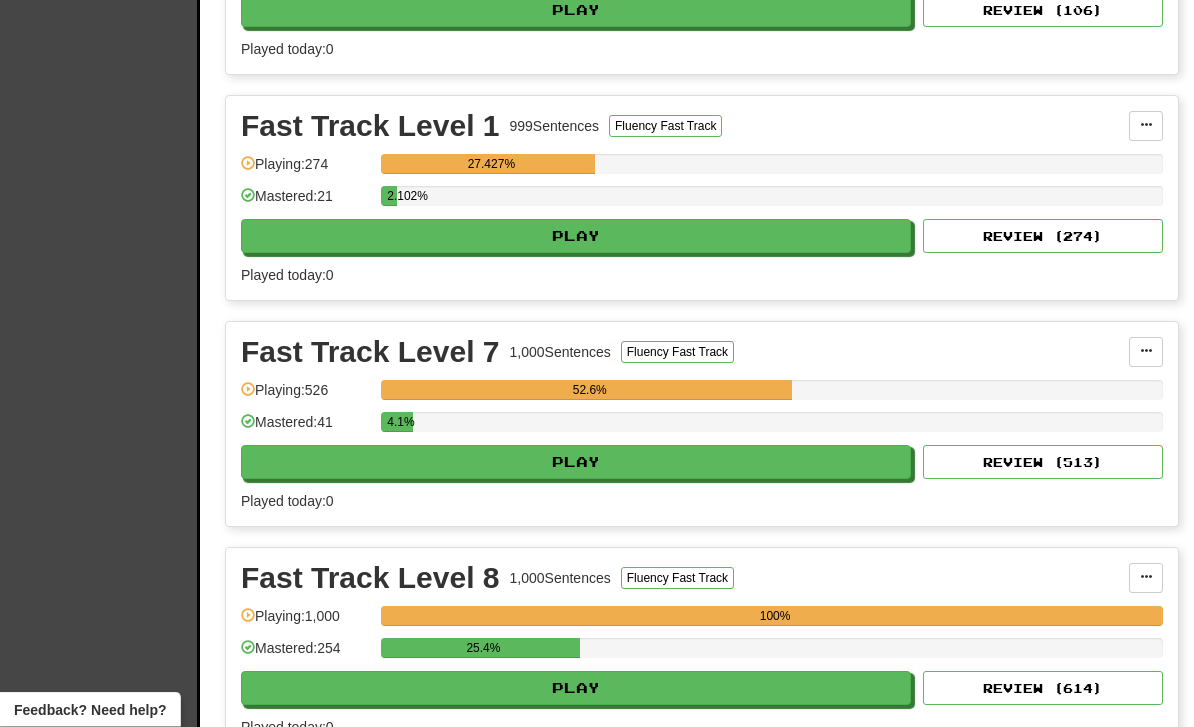 scroll, scrollTop: 627, scrollLeft: 0, axis: vertical 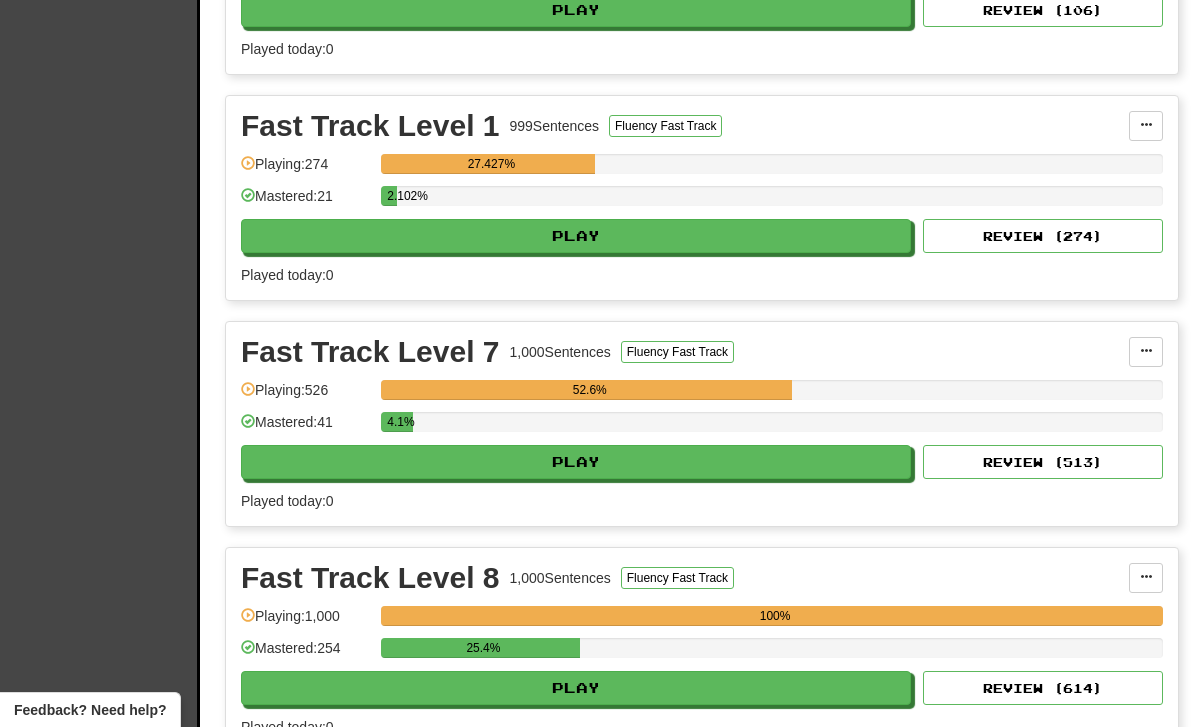click on "Play" at bounding box center (576, 688) 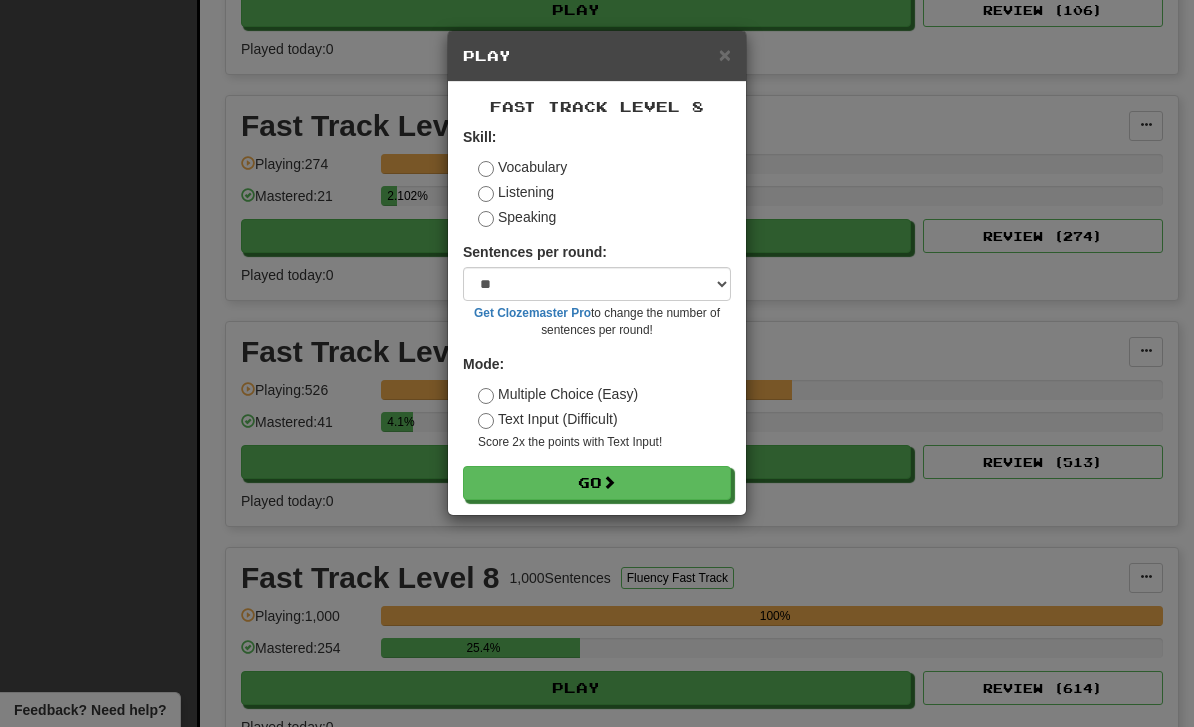 click on "Go" at bounding box center [597, 483] 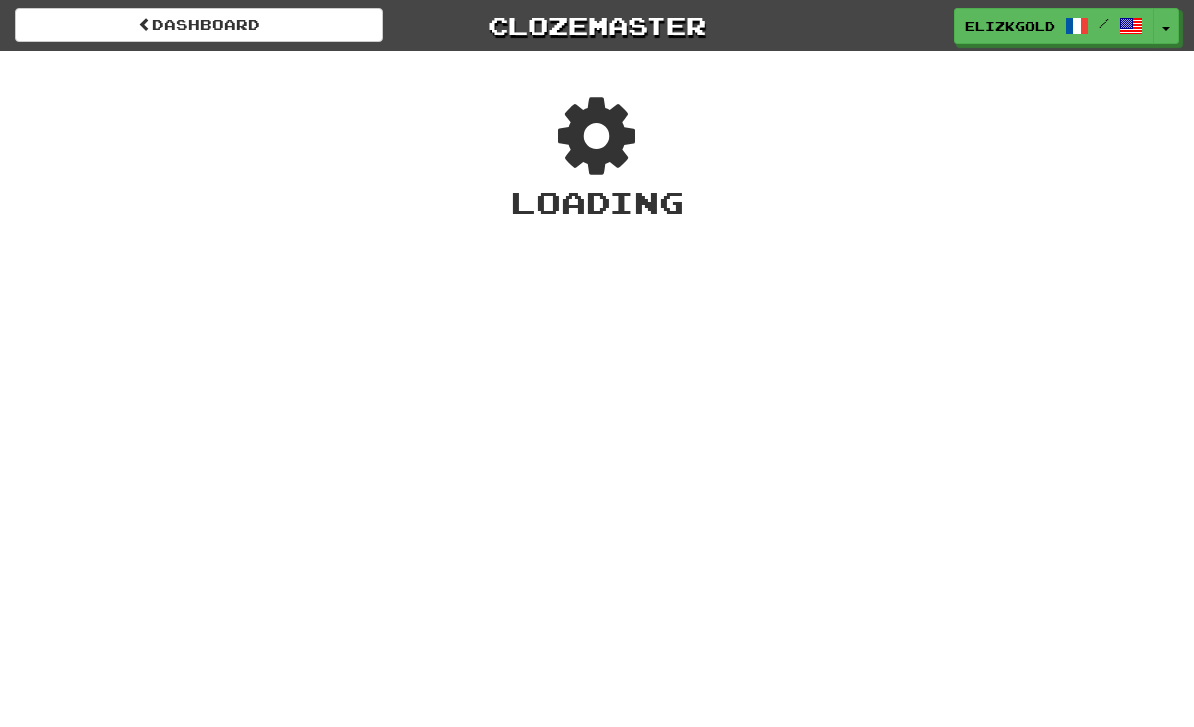 scroll, scrollTop: 0, scrollLeft: 0, axis: both 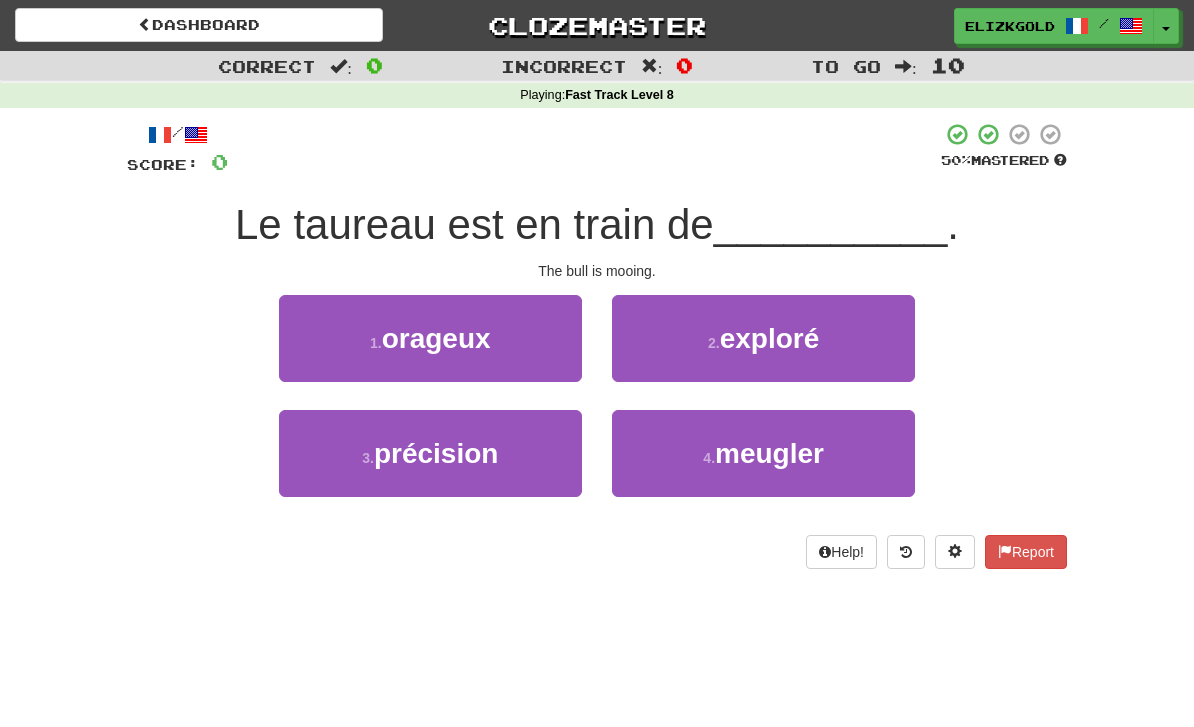 click on "4 .  meugler" at bounding box center [763, 453] 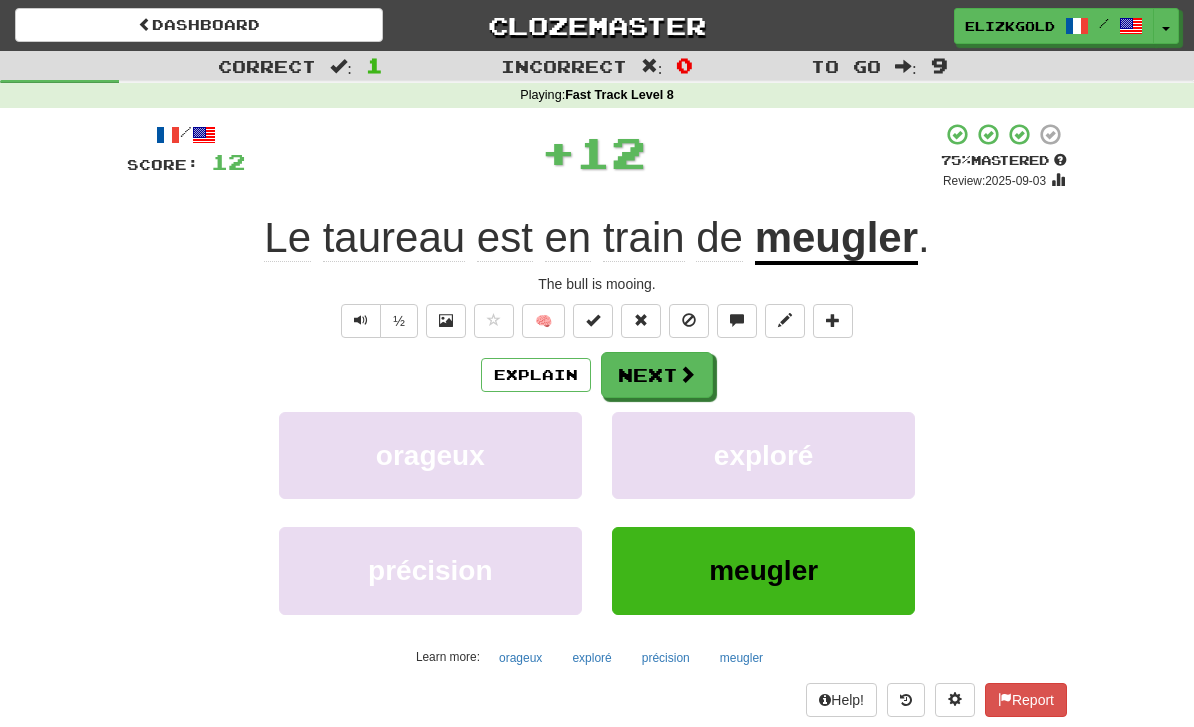 click at bounding box center [687, 374] 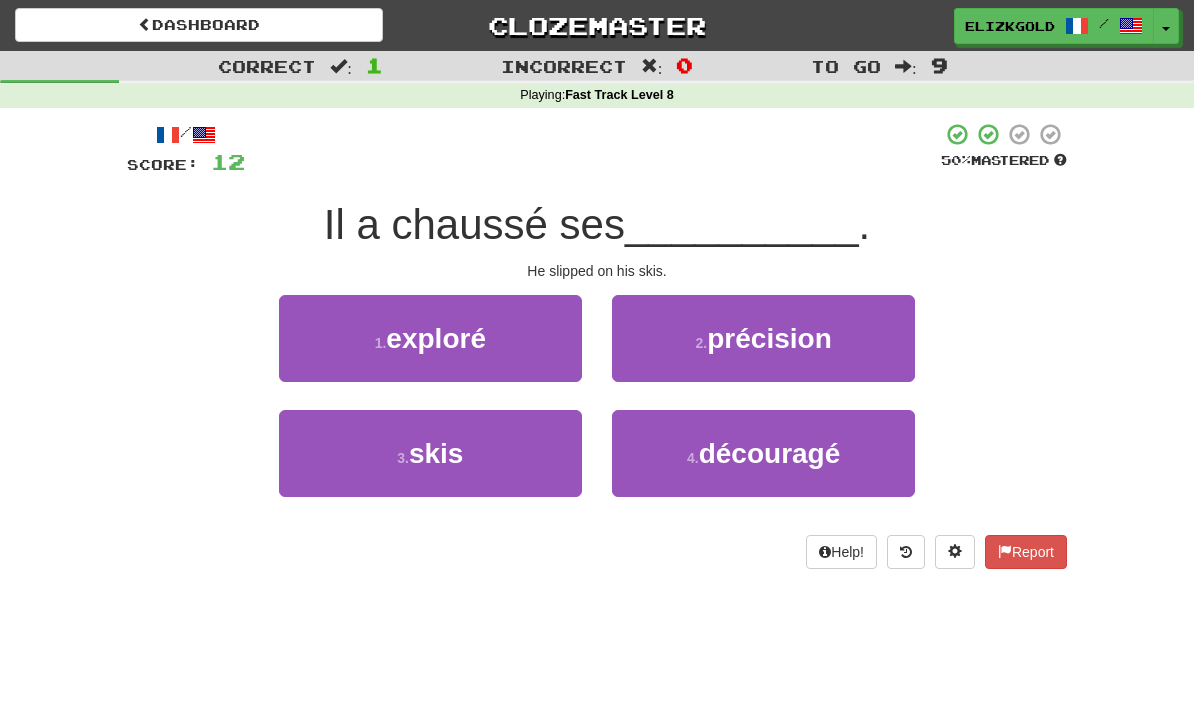 click on "3 .  skis" at bounding box center [430, 453] 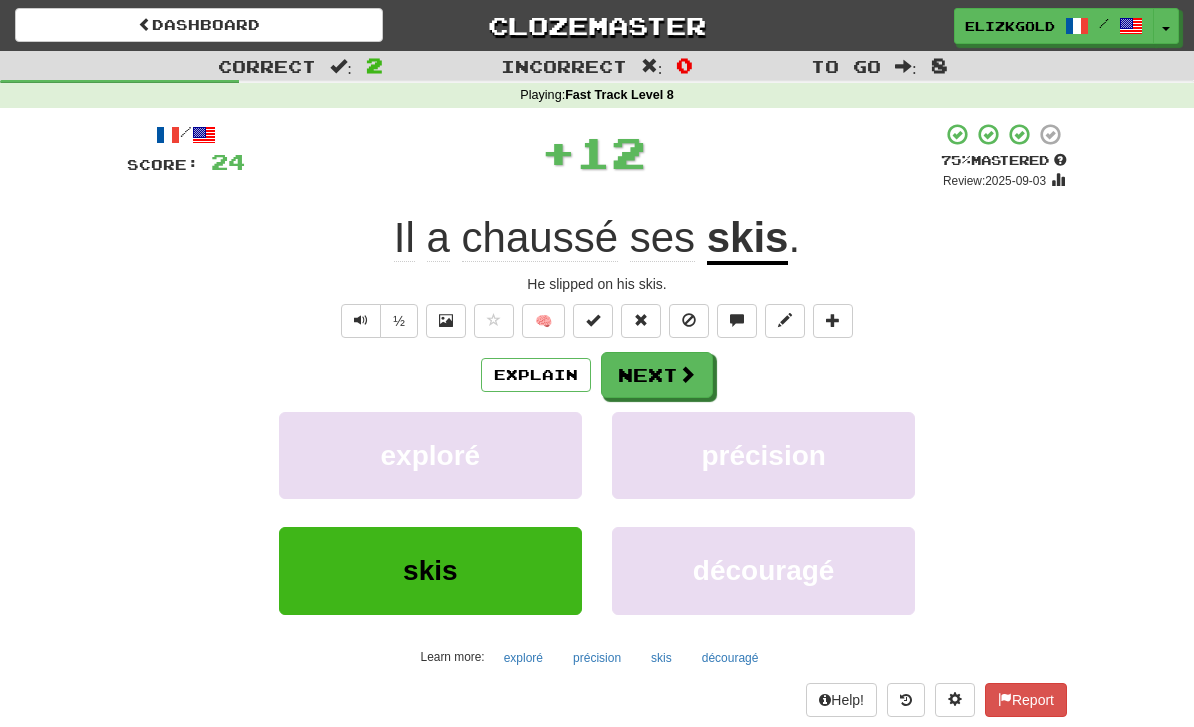 click on "Next" at bounding box center [657, 375] 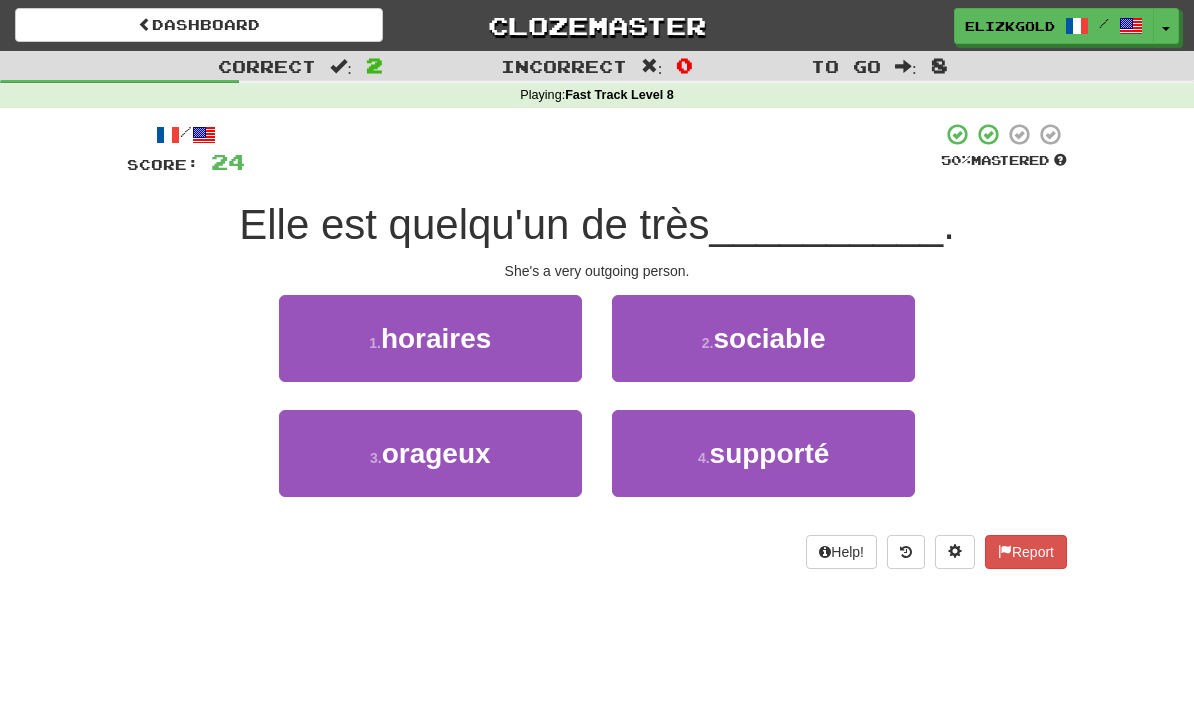 click on "2 .  sociable" at bounding box center [763, 338] 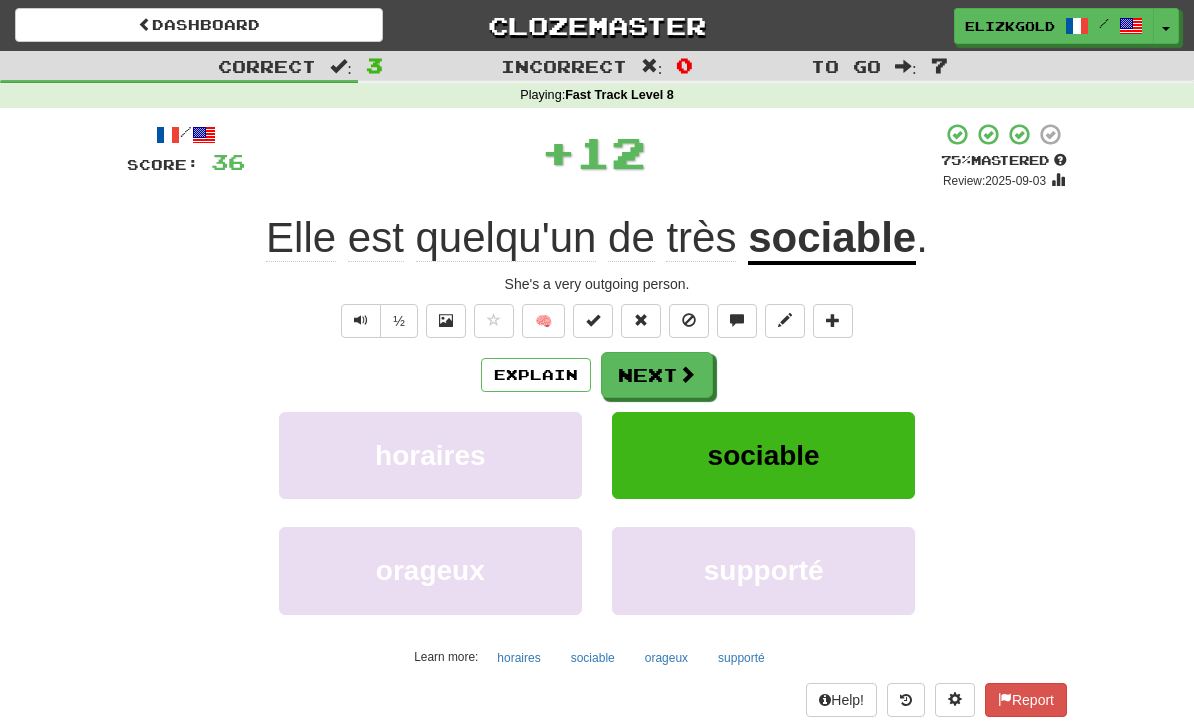 click at bounding box center [687, 374] 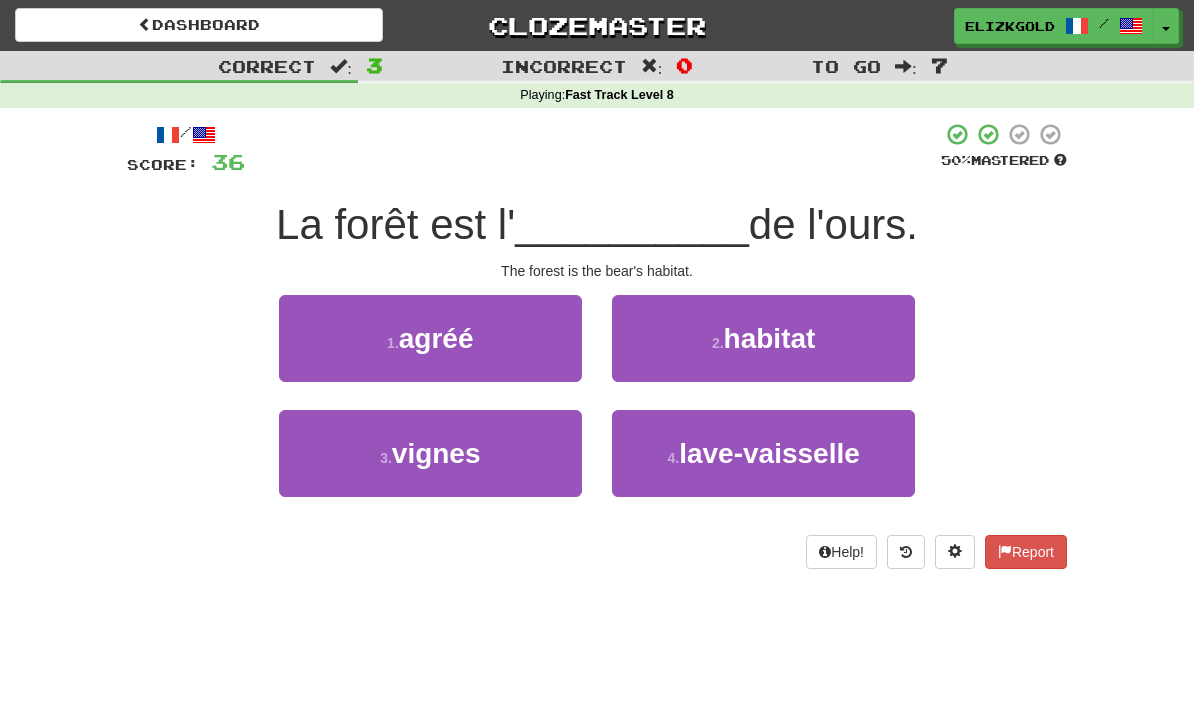 click on "2 .  habitat" at bounding box center [763, 338] 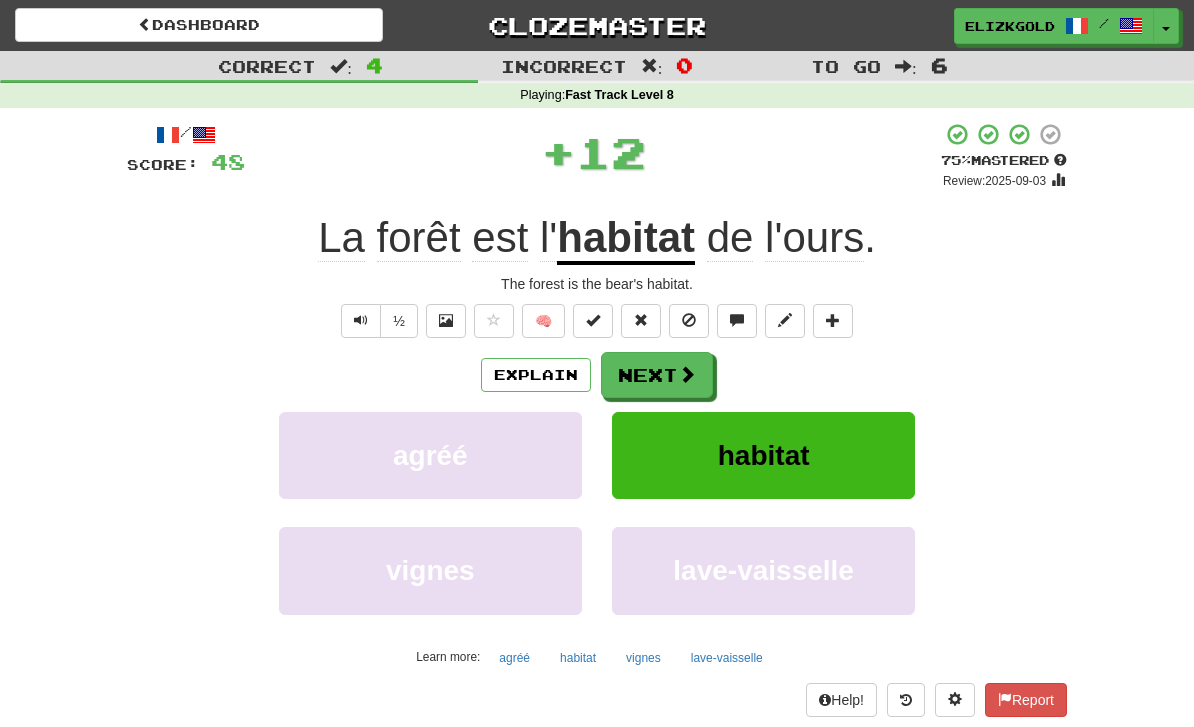 click on "Next" at bounding box center (657, 375) 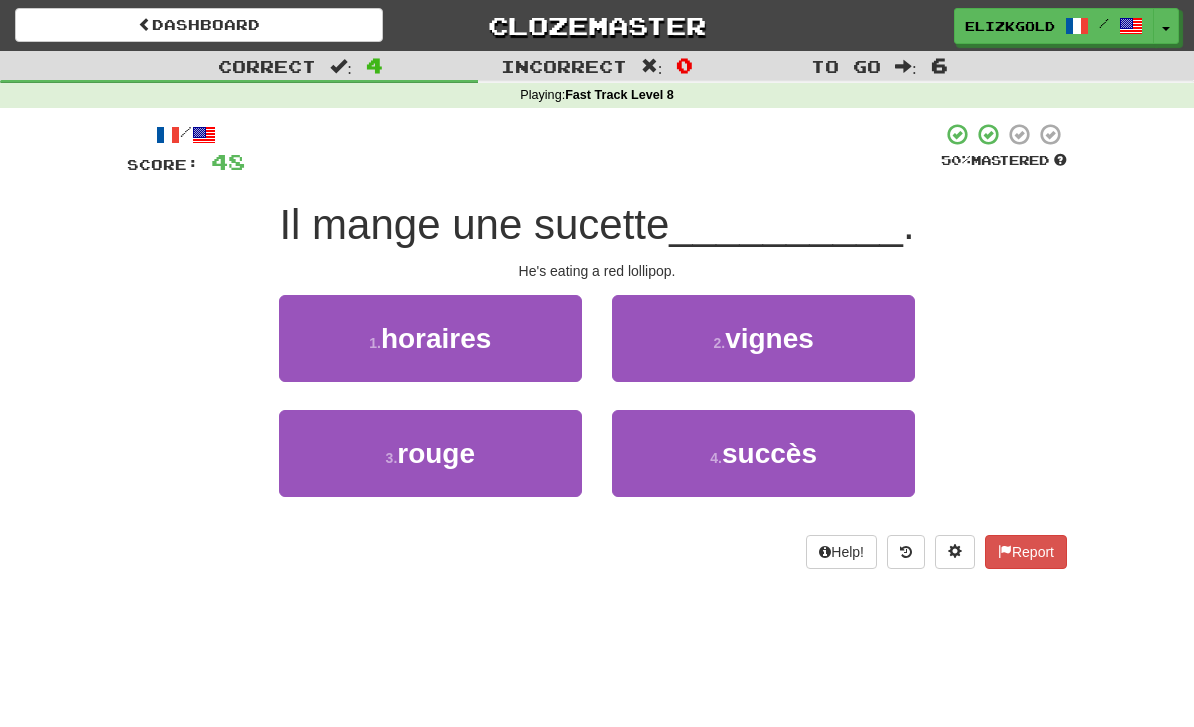 click on "3 .  rouge" at bounding box center (430, 453) 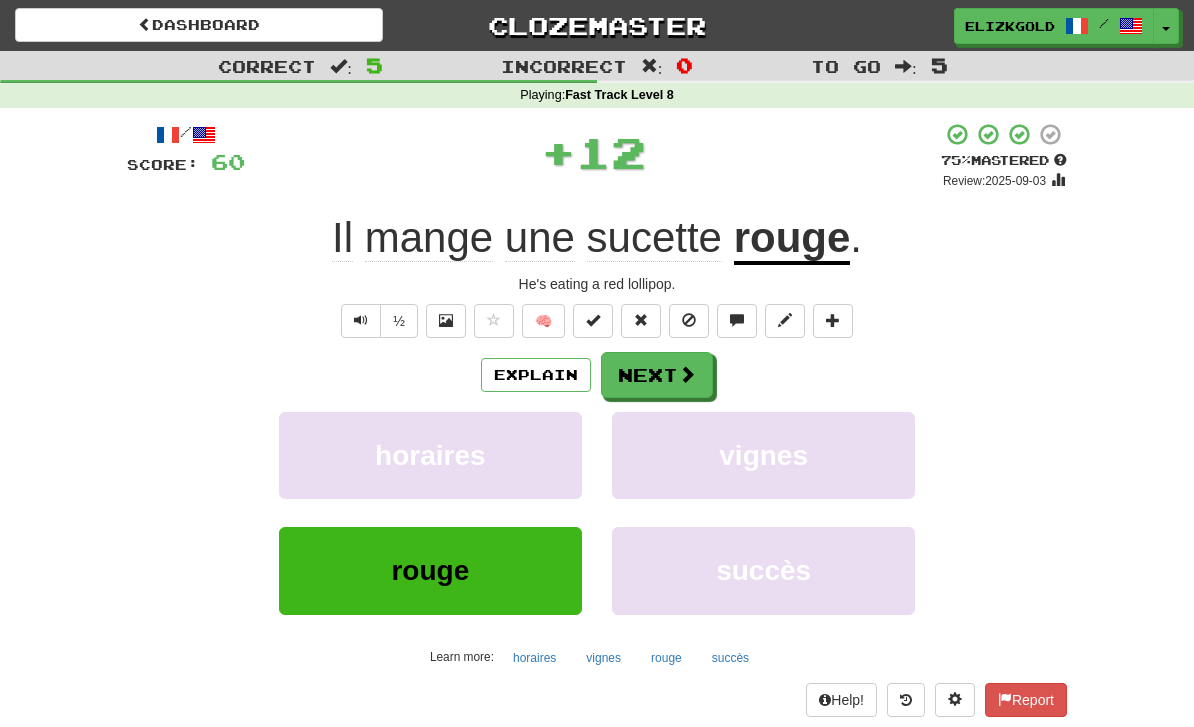 click at bounding box center [687, 374] 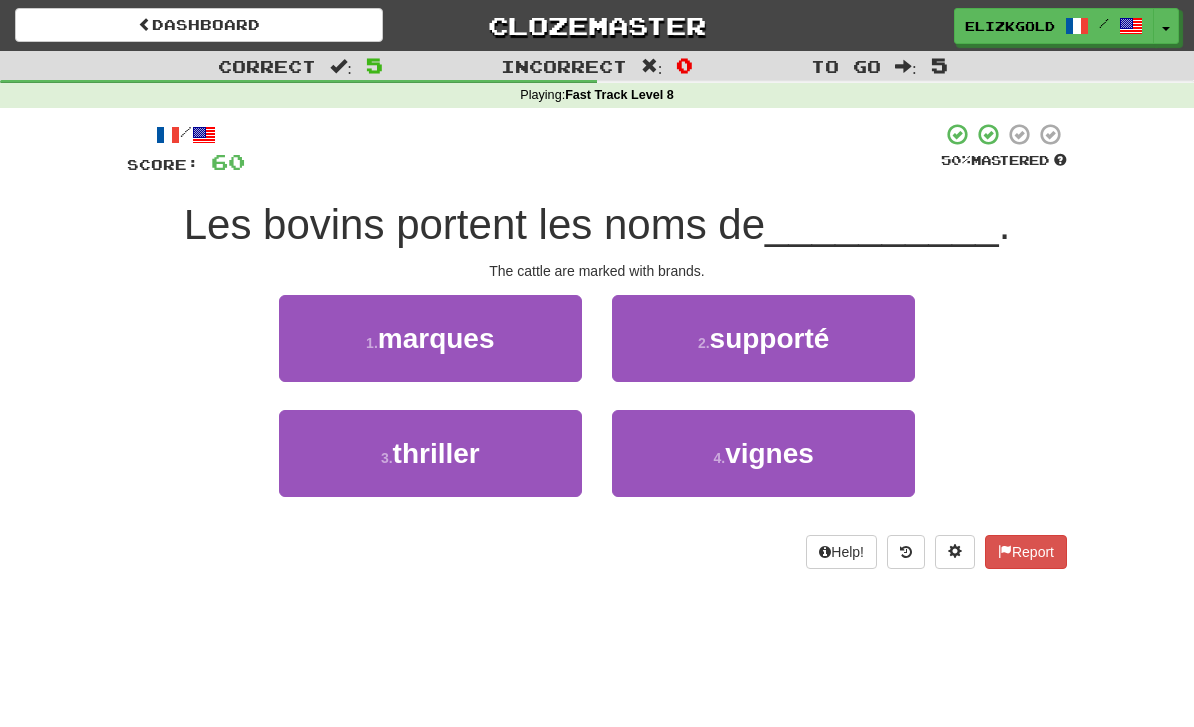 click on "1 .  marques" at bounding box center (430, 338) 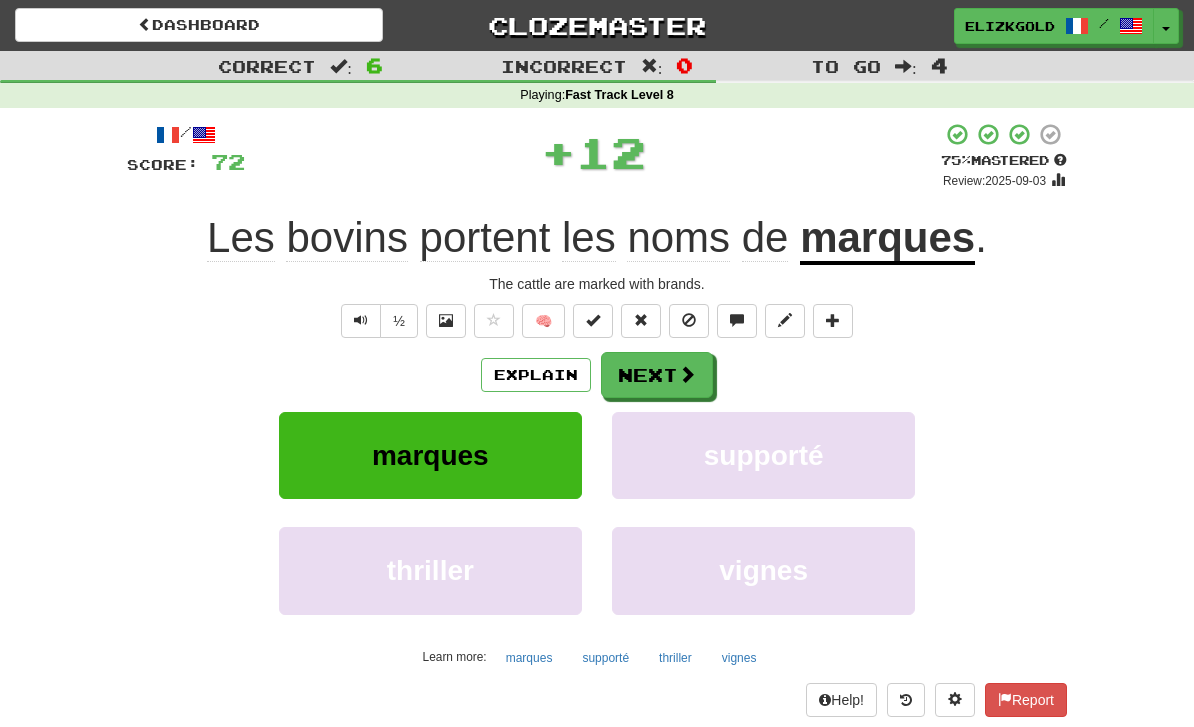 click on "Next" at bounding box center [657, 375] 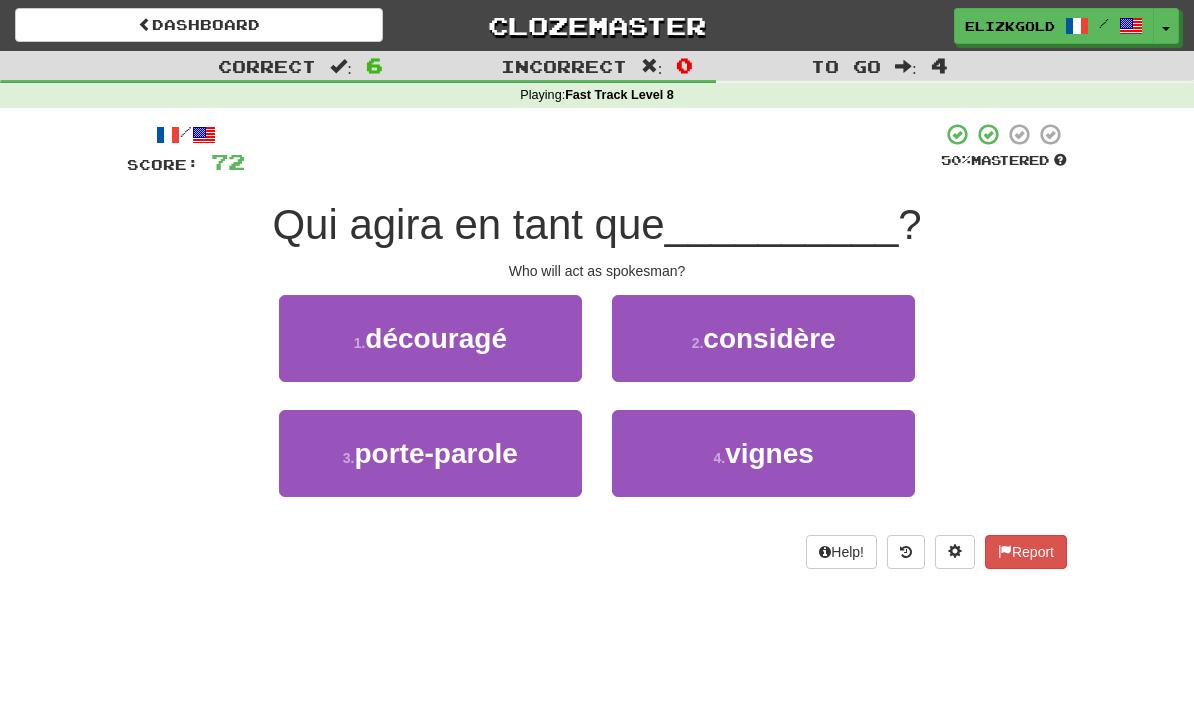click on "3 .  porte-parole" at bounding box center [430, 453] 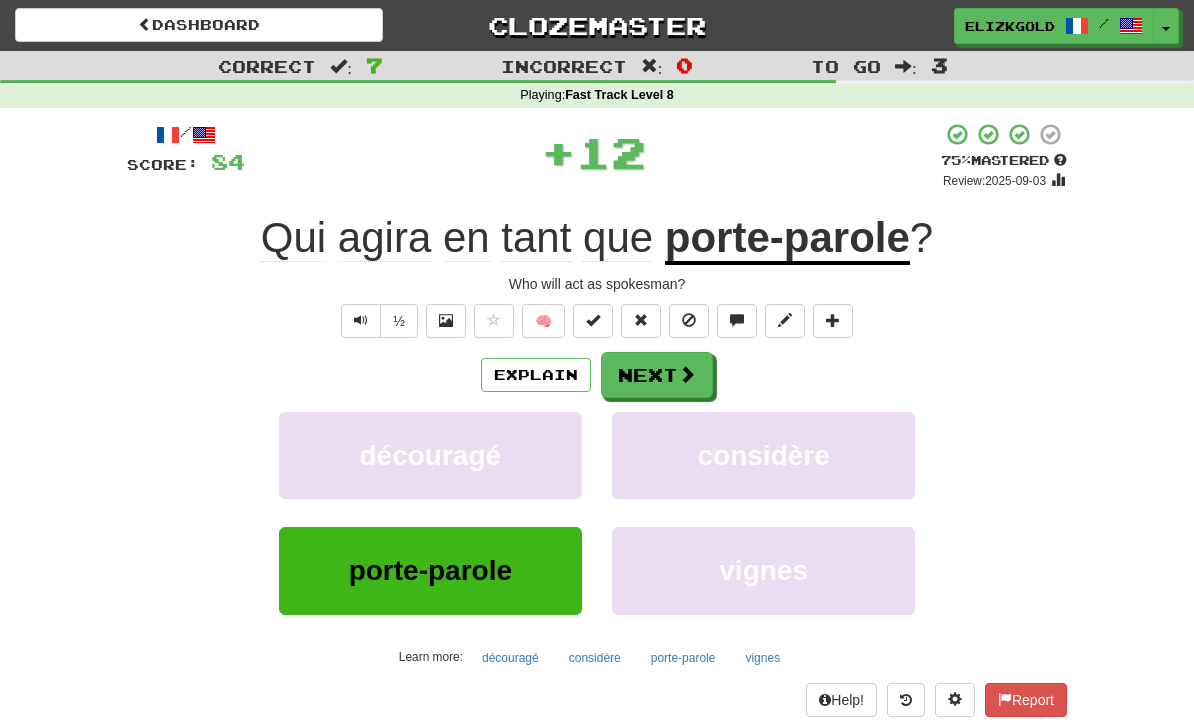 click on "/  Score:   84 + 12 75 %  Mastered Review:  [DATE] Qui   agira   en   tant   que   porte-parole  ? Who will act as spokesman? ½ 🧠 Explain Next découragé considère porte-parole vignes Learn more: découragé considère porte-parole vignes  Help!  Report" at bounding box center [597, 419] 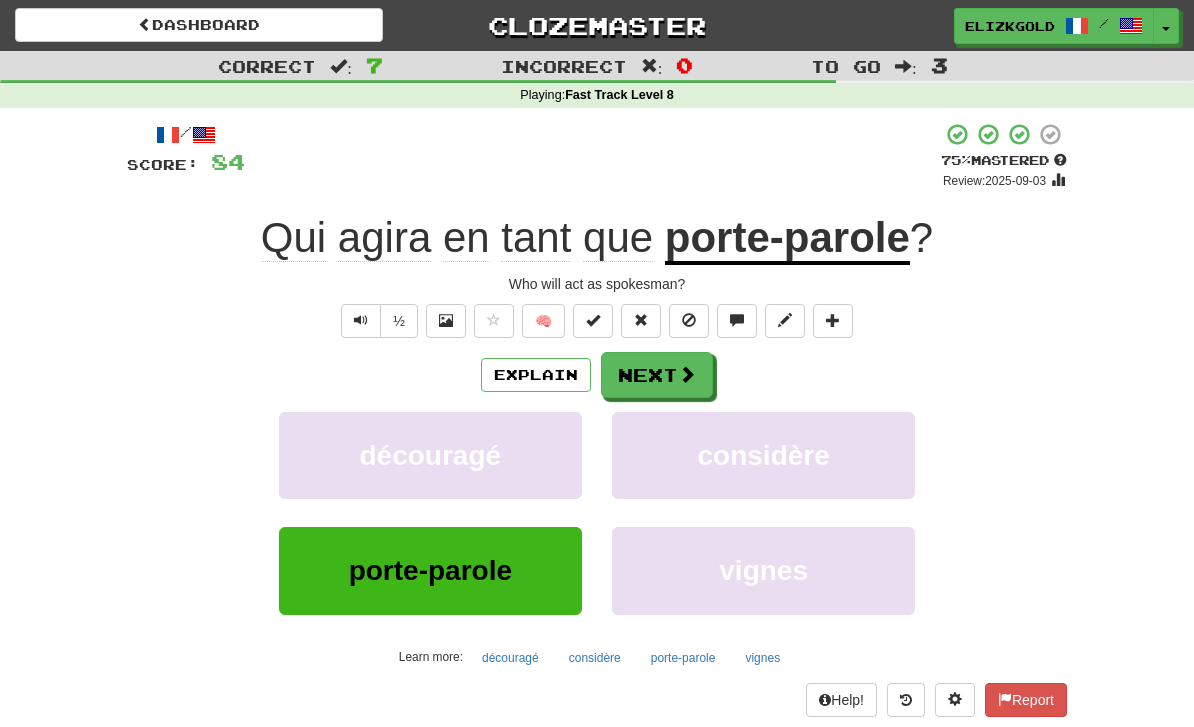 click at bounding box center [687, 374] 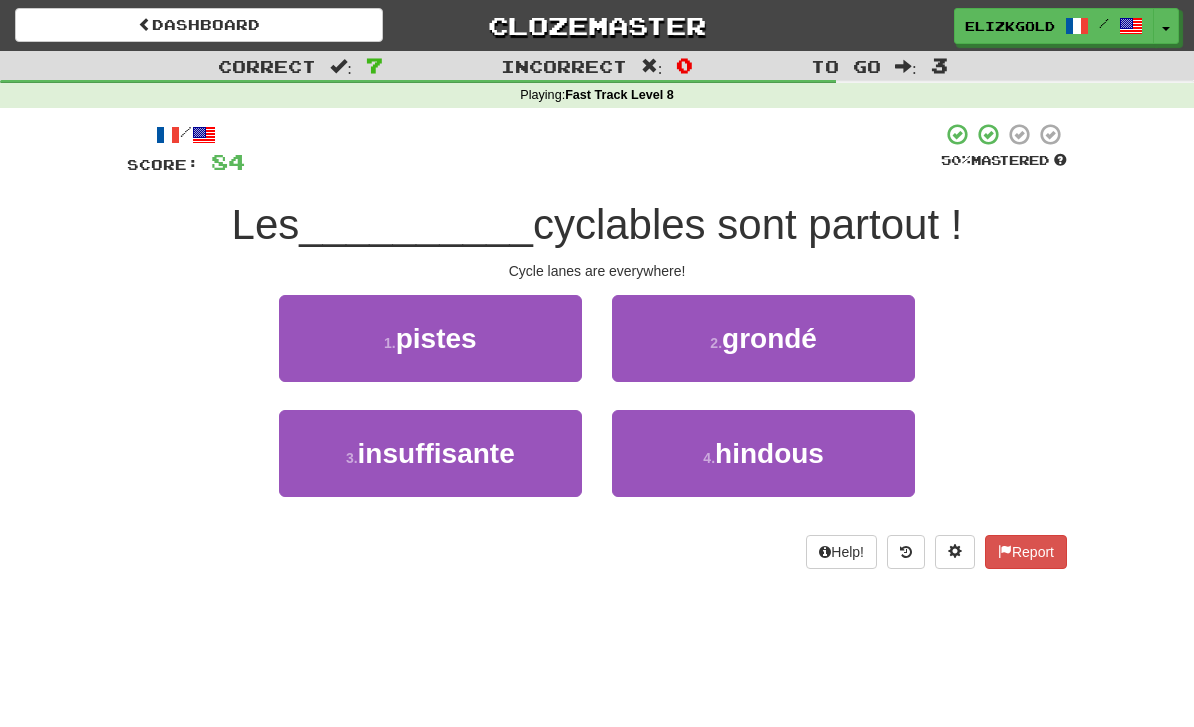 click on "1 .  pistes" at bounding box center [430, 338] 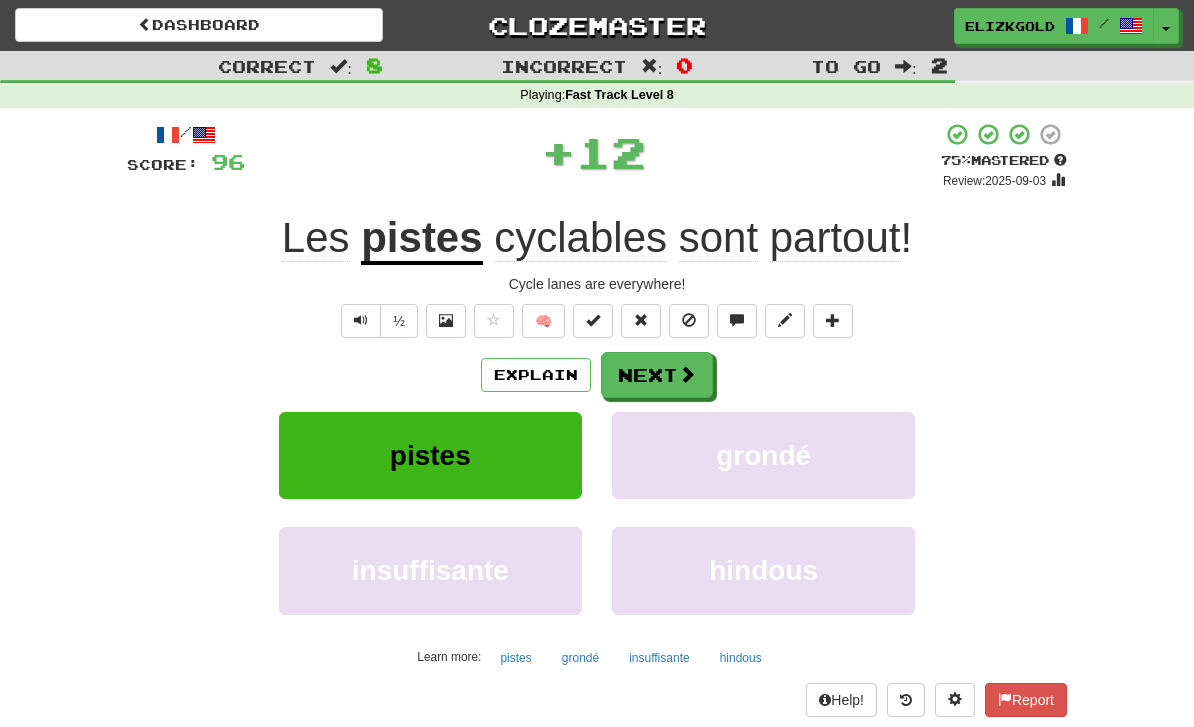 click at bounding box center [687, 374] 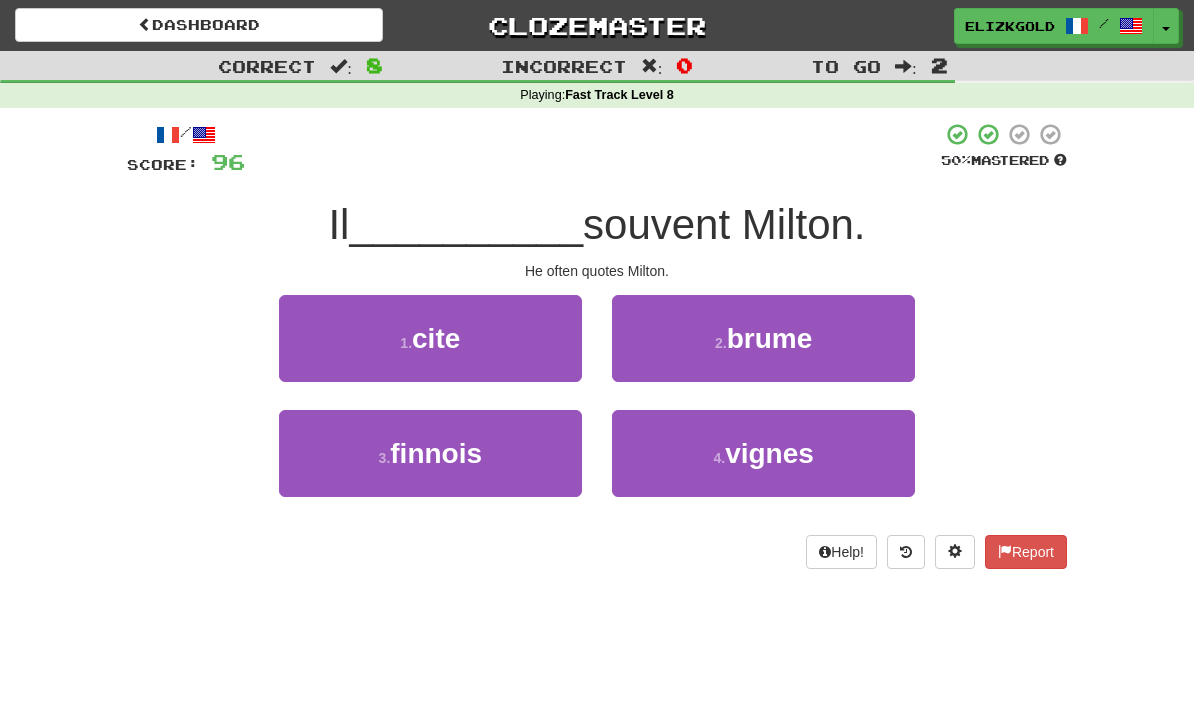 click on "1 .  cite" at bounding box center [430, 338] 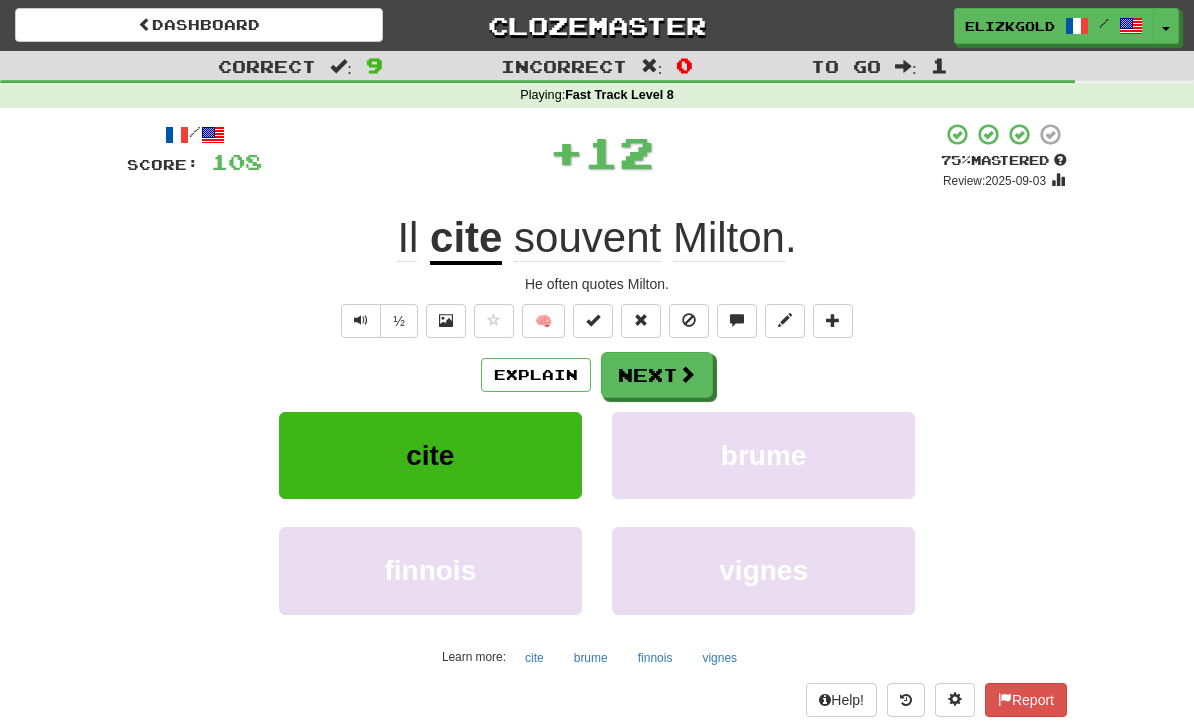 click at bounding box center (687, 374) 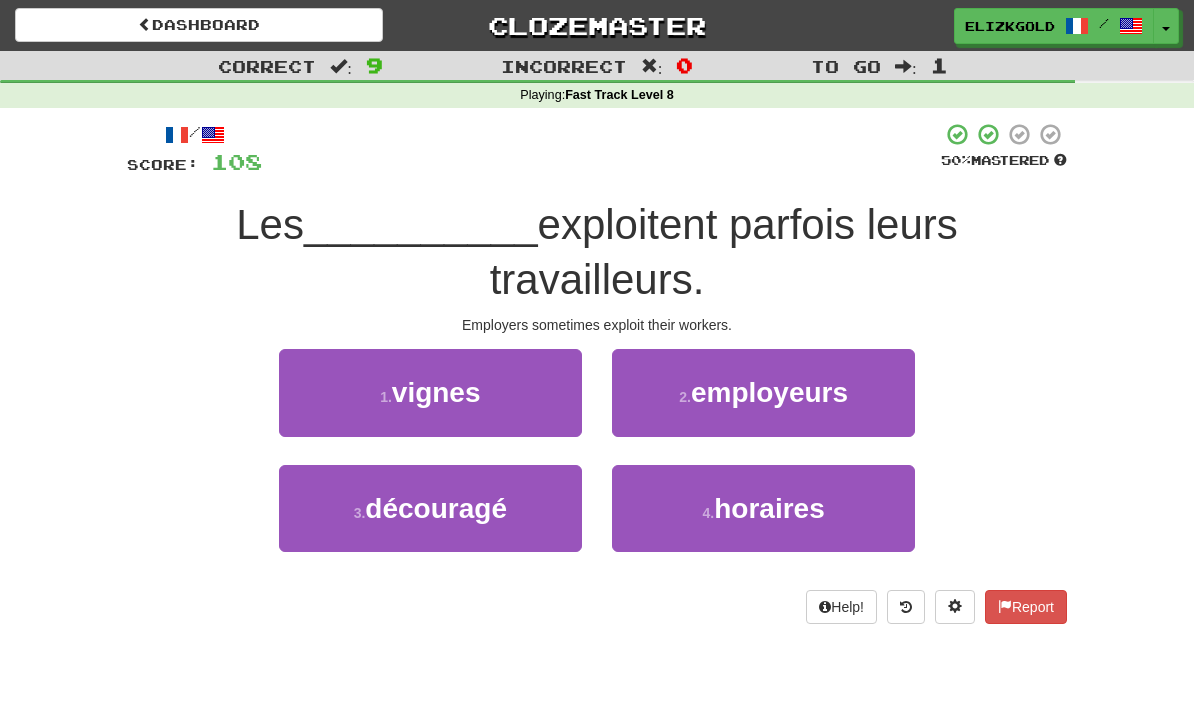 click on "2 .  employeurs" at bounding box center (763, 392) 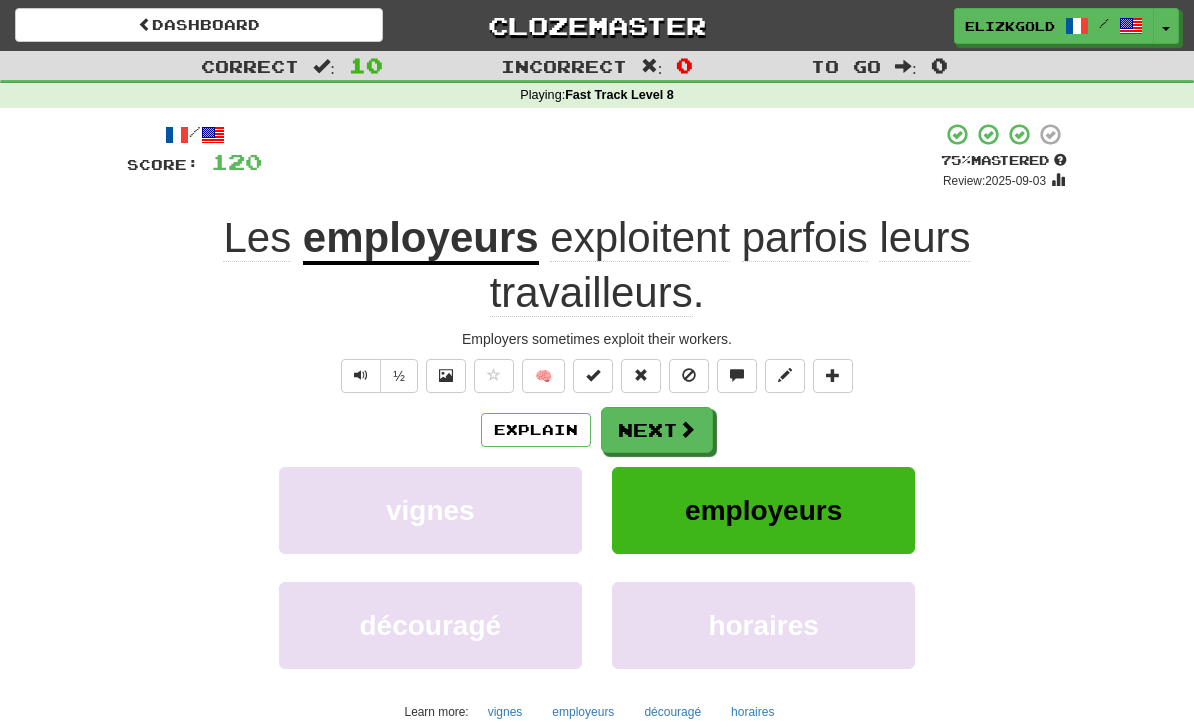 click on "Next" at bounding box center [657, 430] 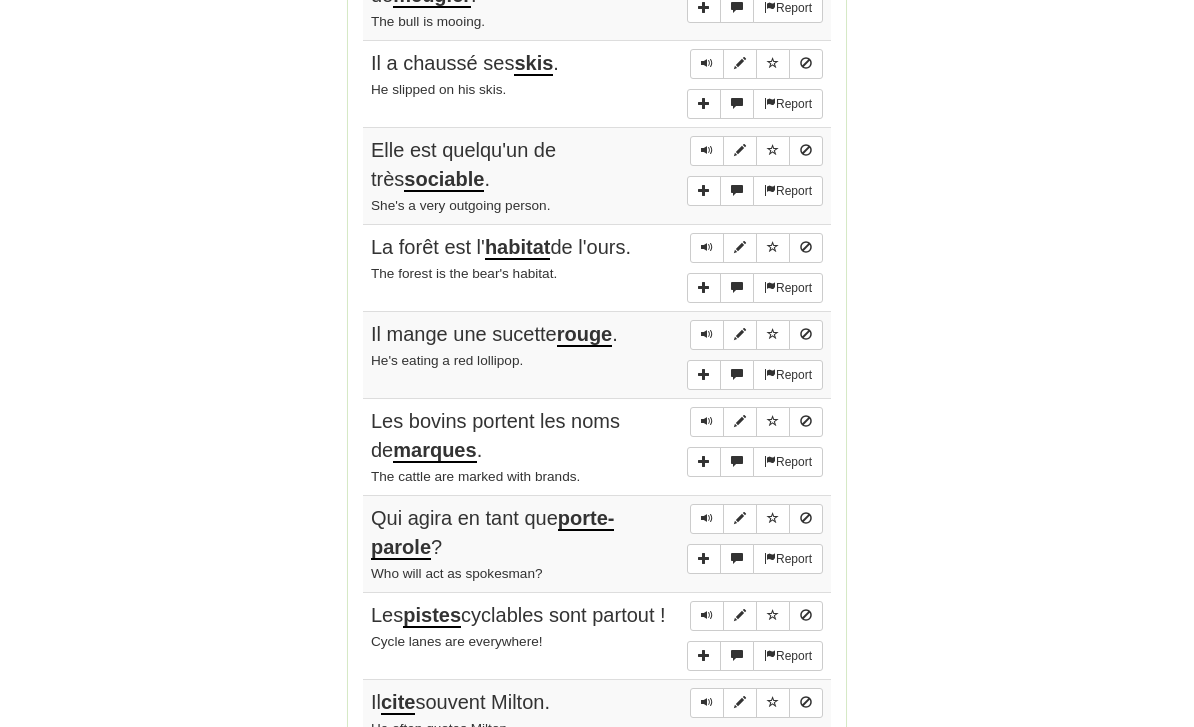 scroll, scrollTop: 1287, scrollLeft: 0, axis: vertical 